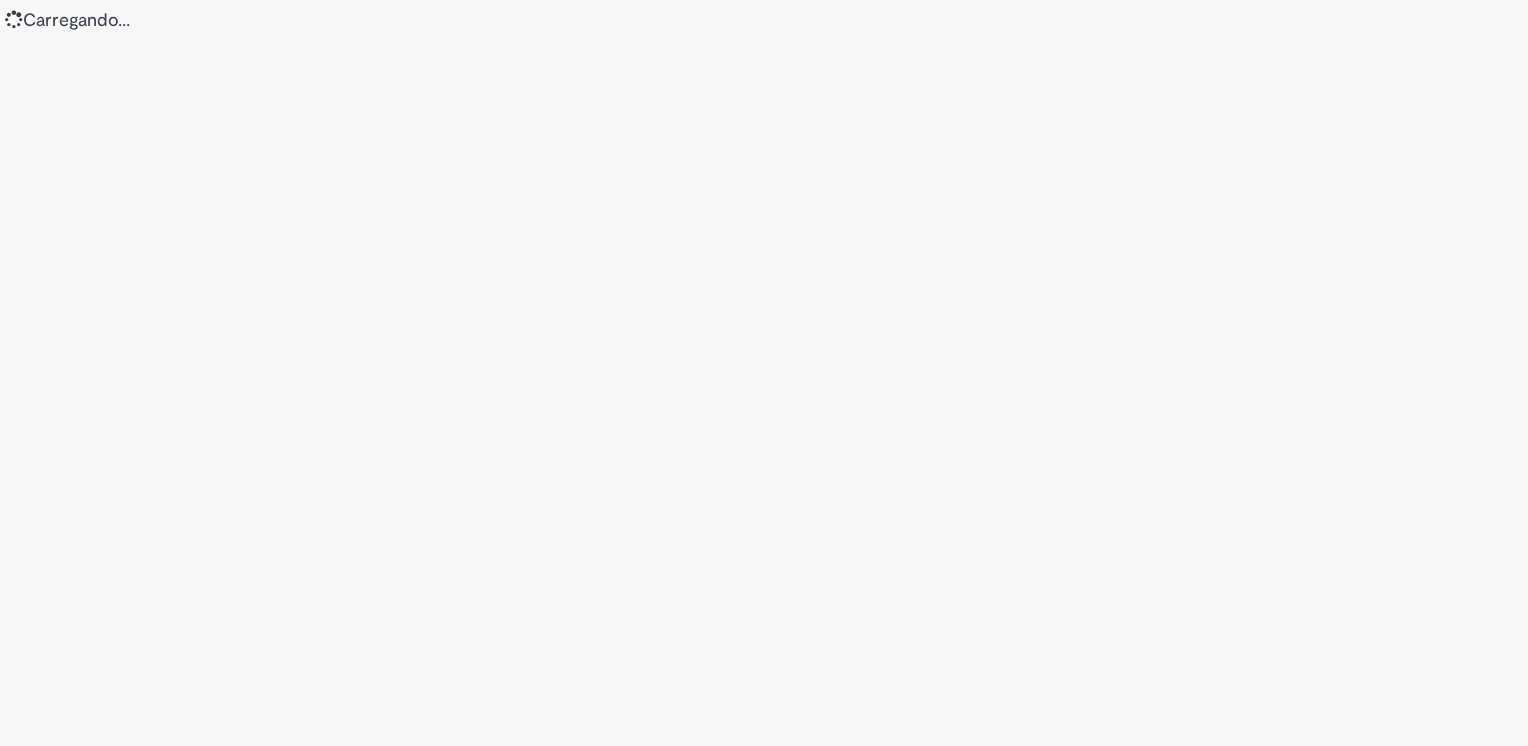 scroll, scrollTop: 0, scrollLeft: 0, axis: both 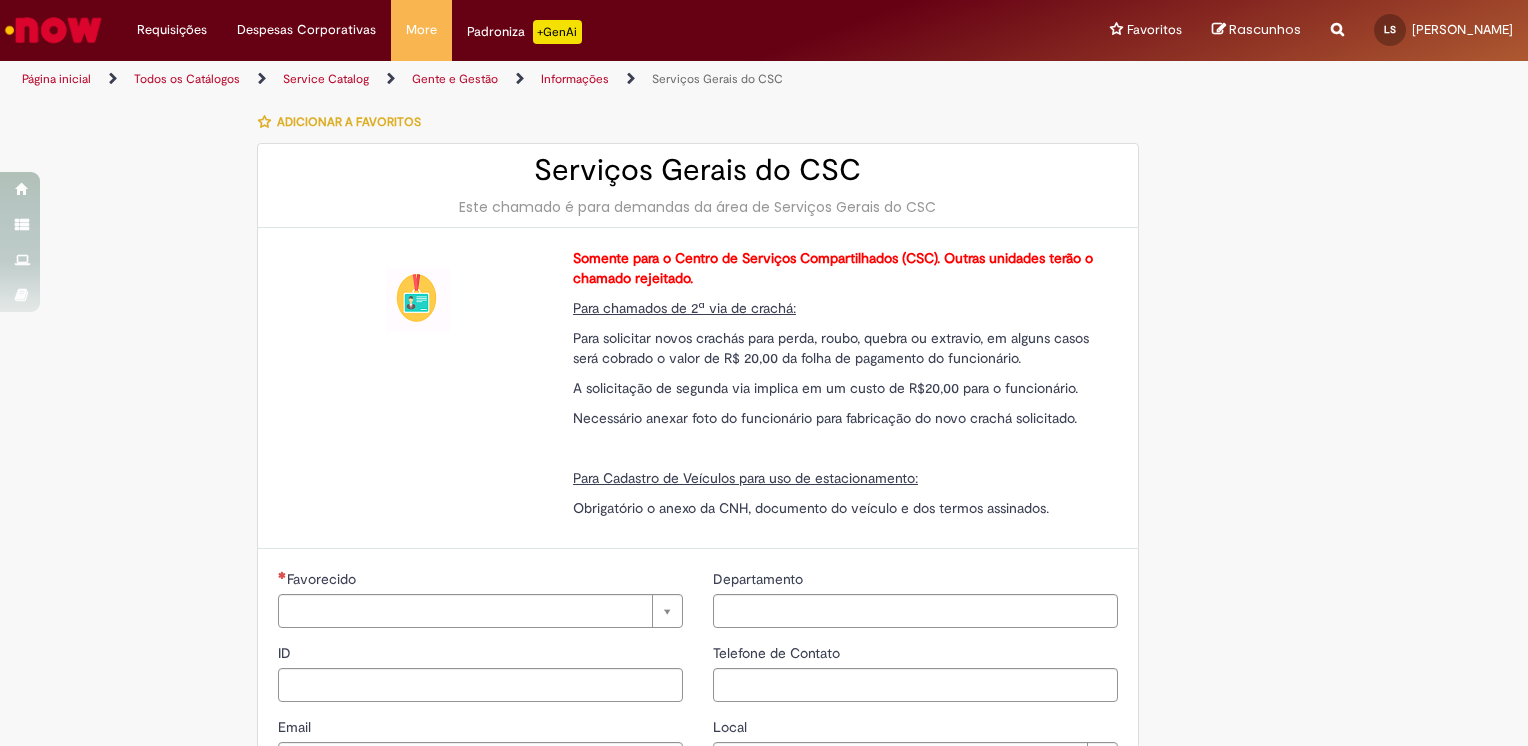 type on "**********" 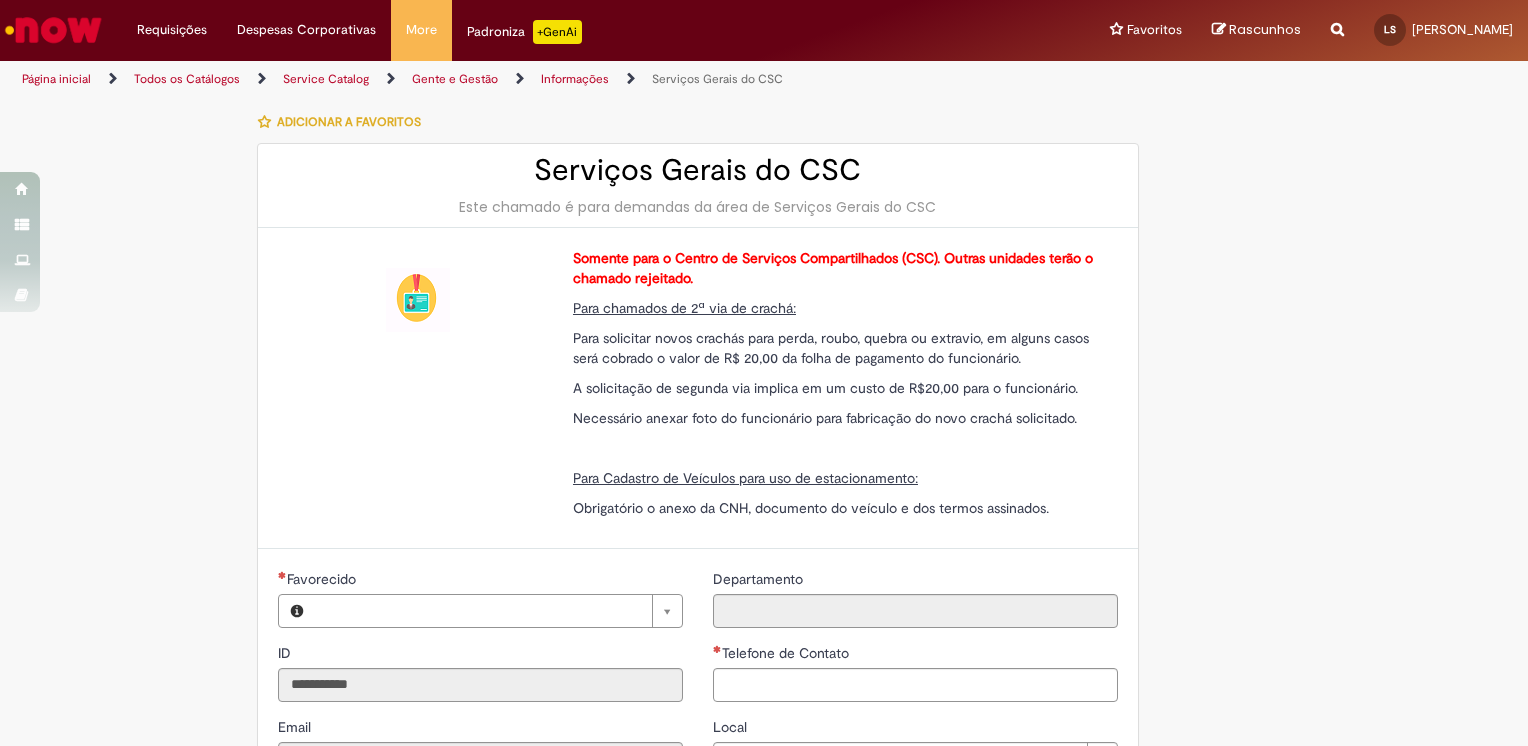 type on "**********" 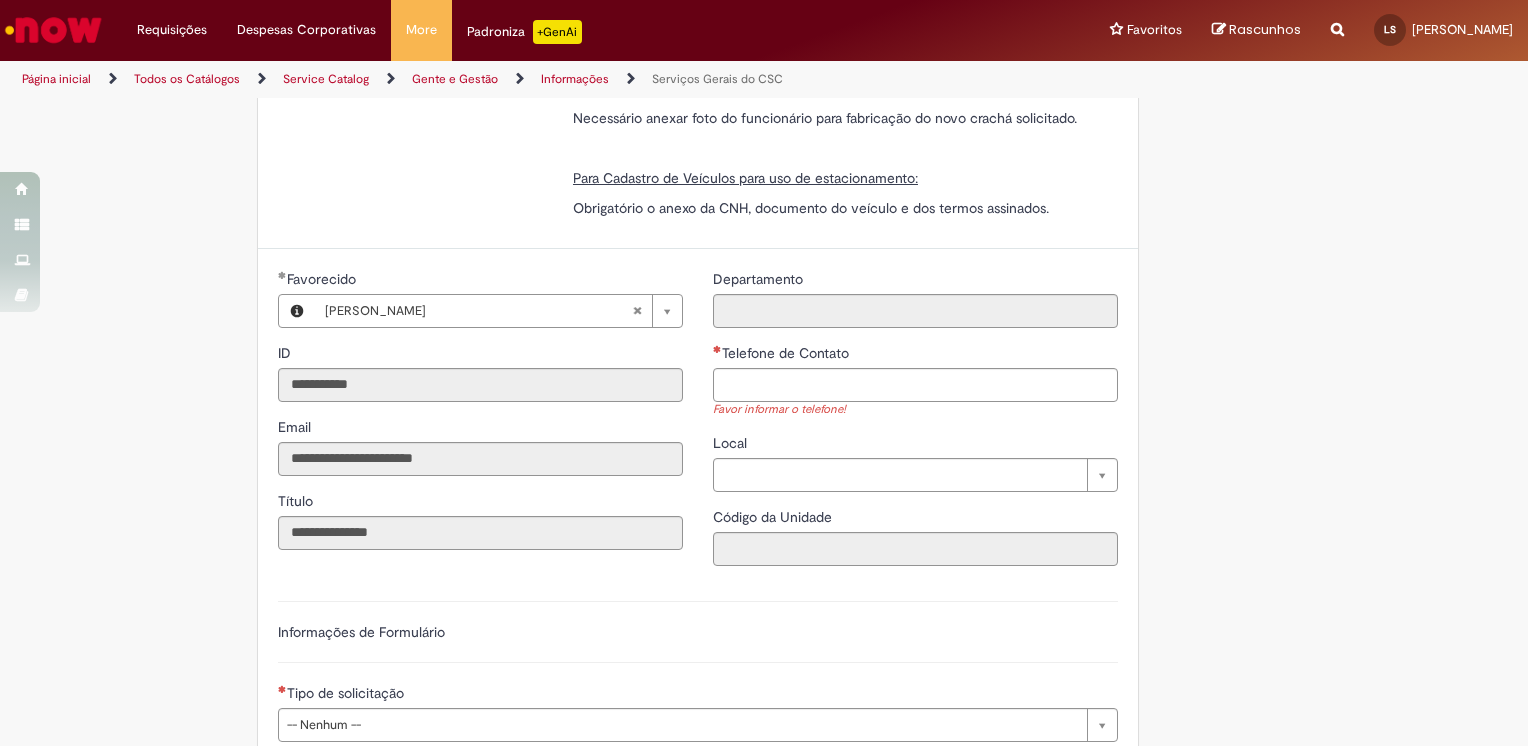 scroll, scrollTop: 400, scrollLeft: 0, axis: vertical 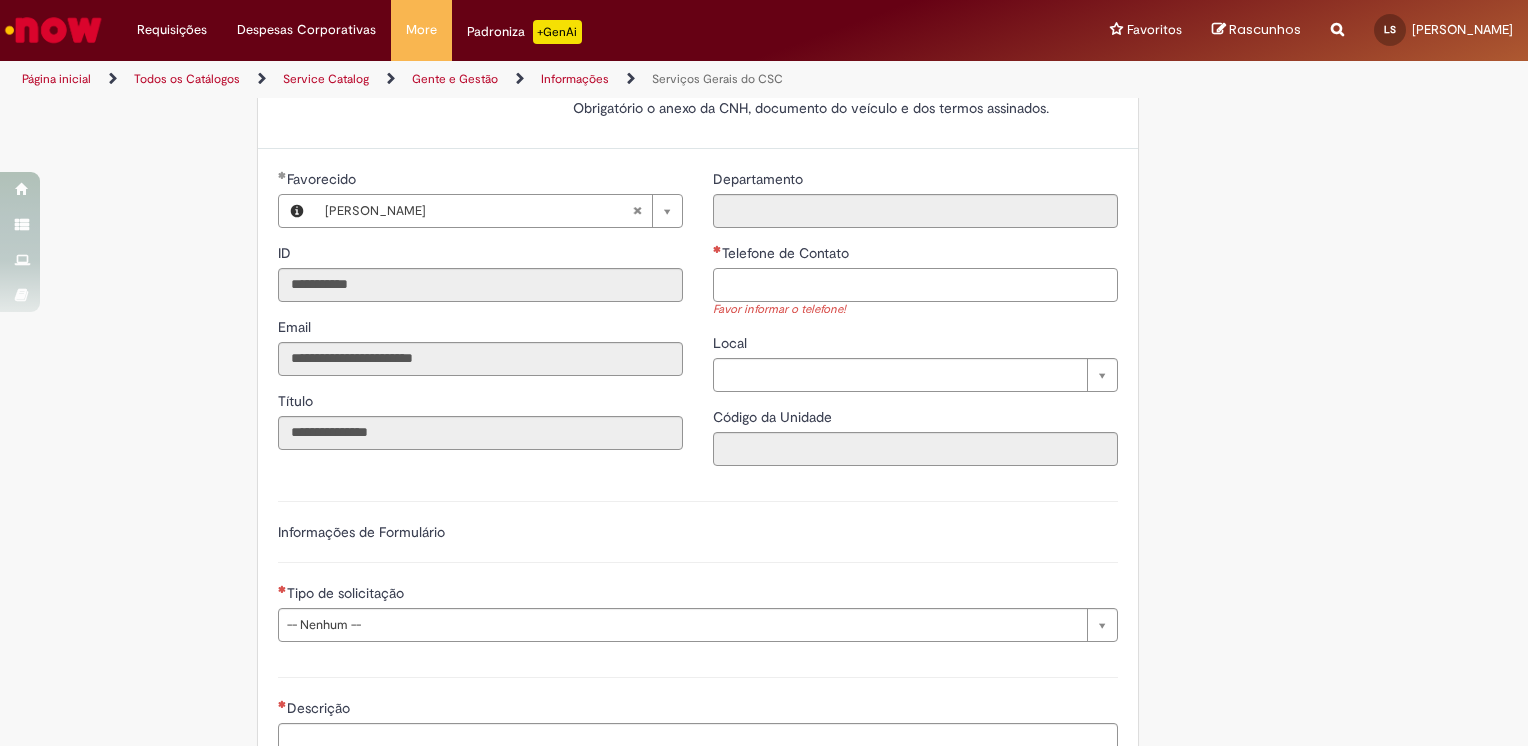 click on "Telefone de Contato" at bounding box center [915, 285] 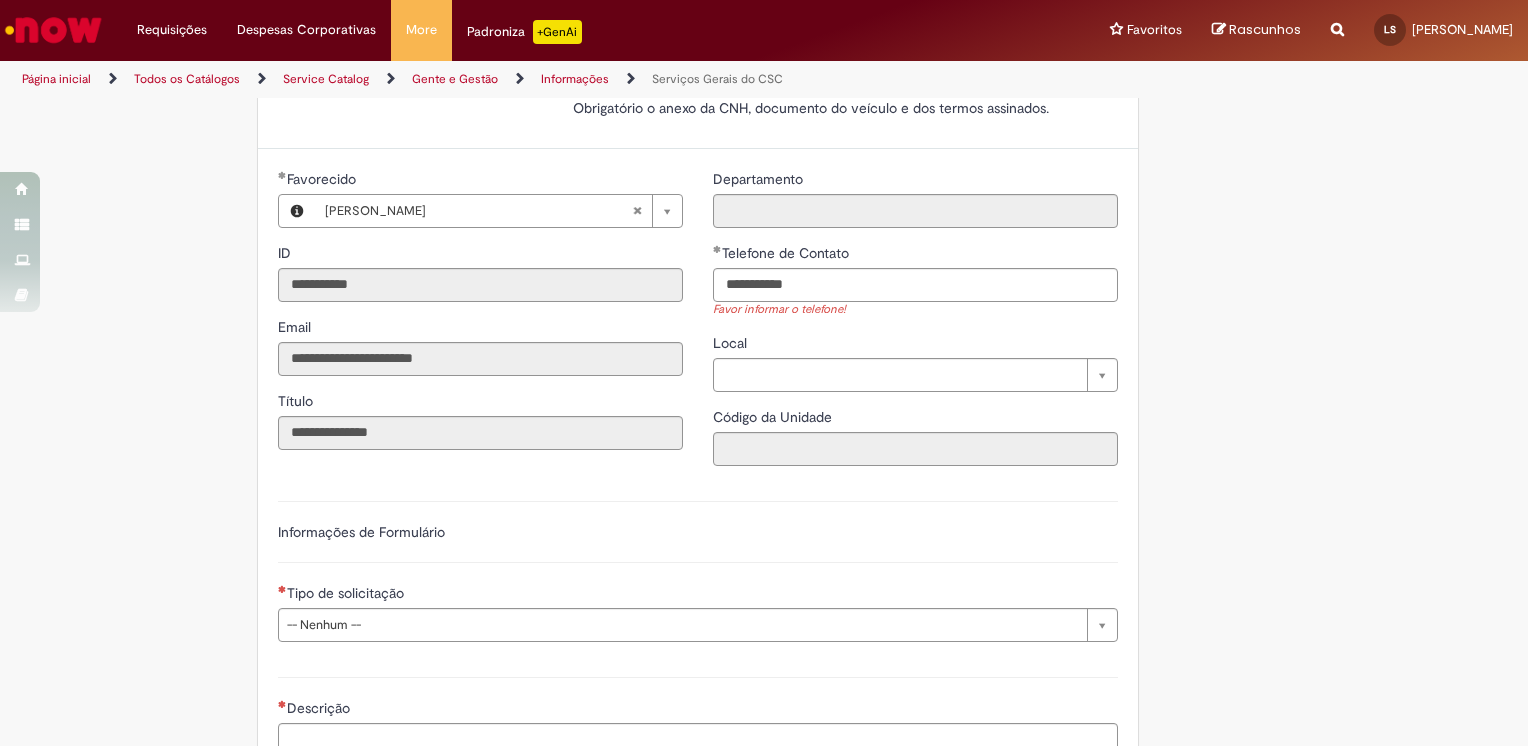 type on "**********" 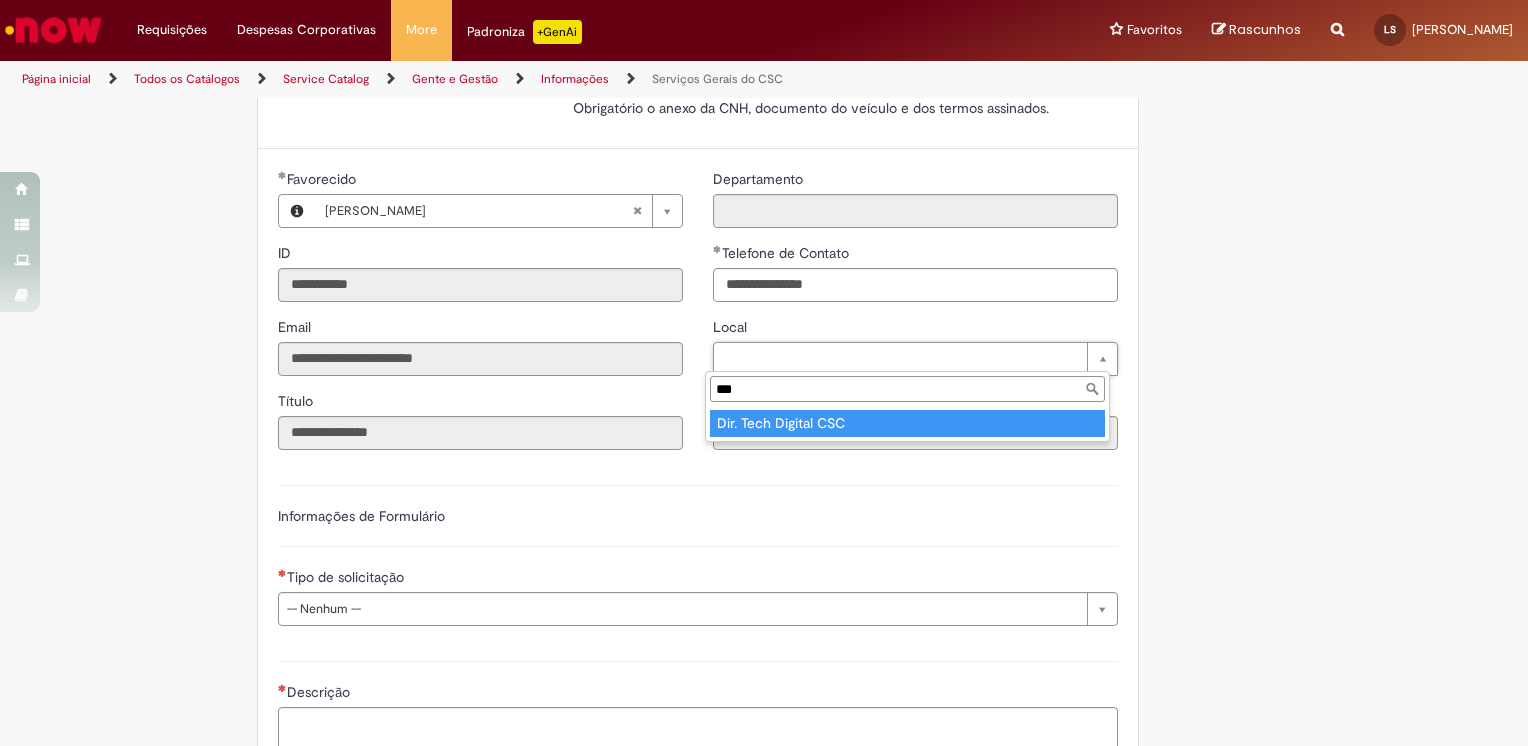 type on "***" 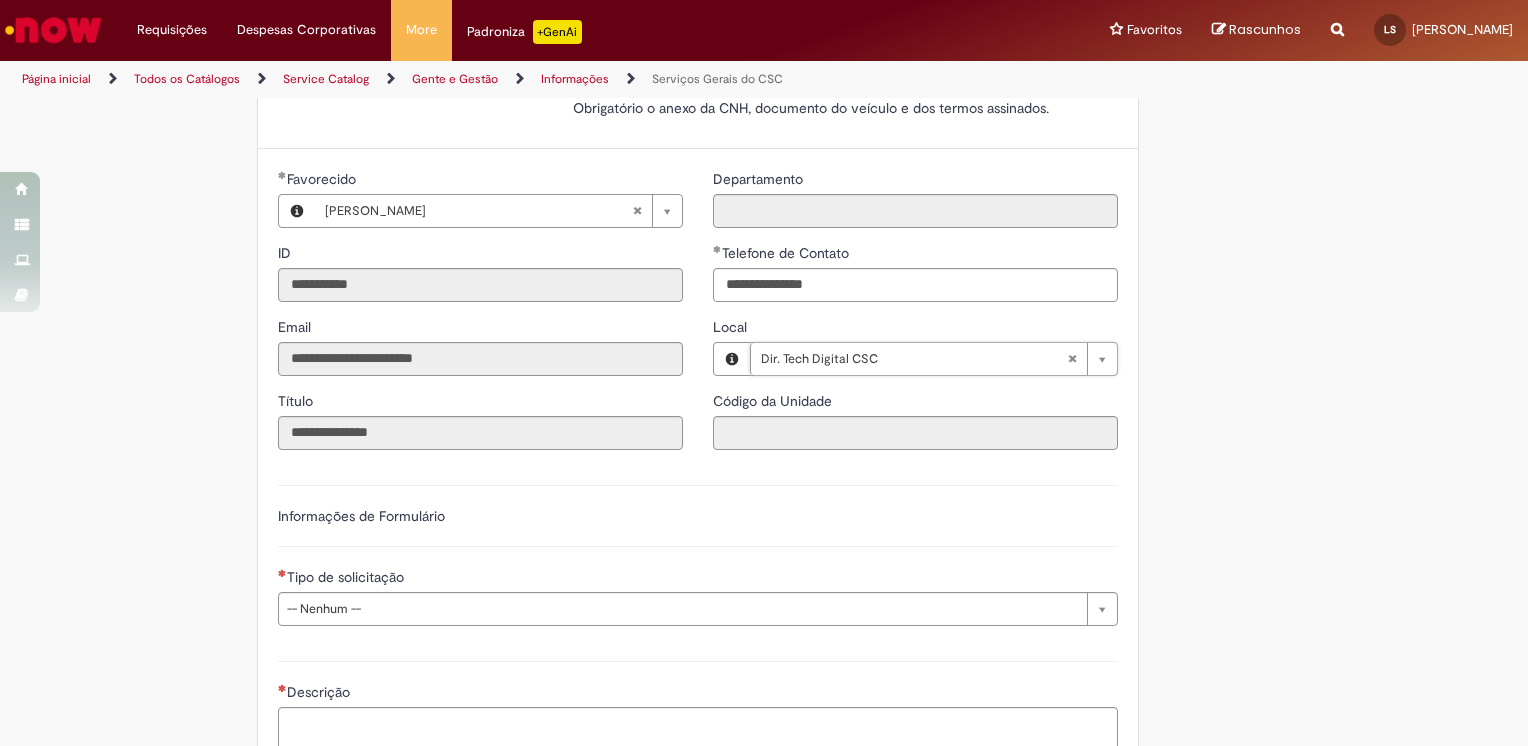 type on "****" 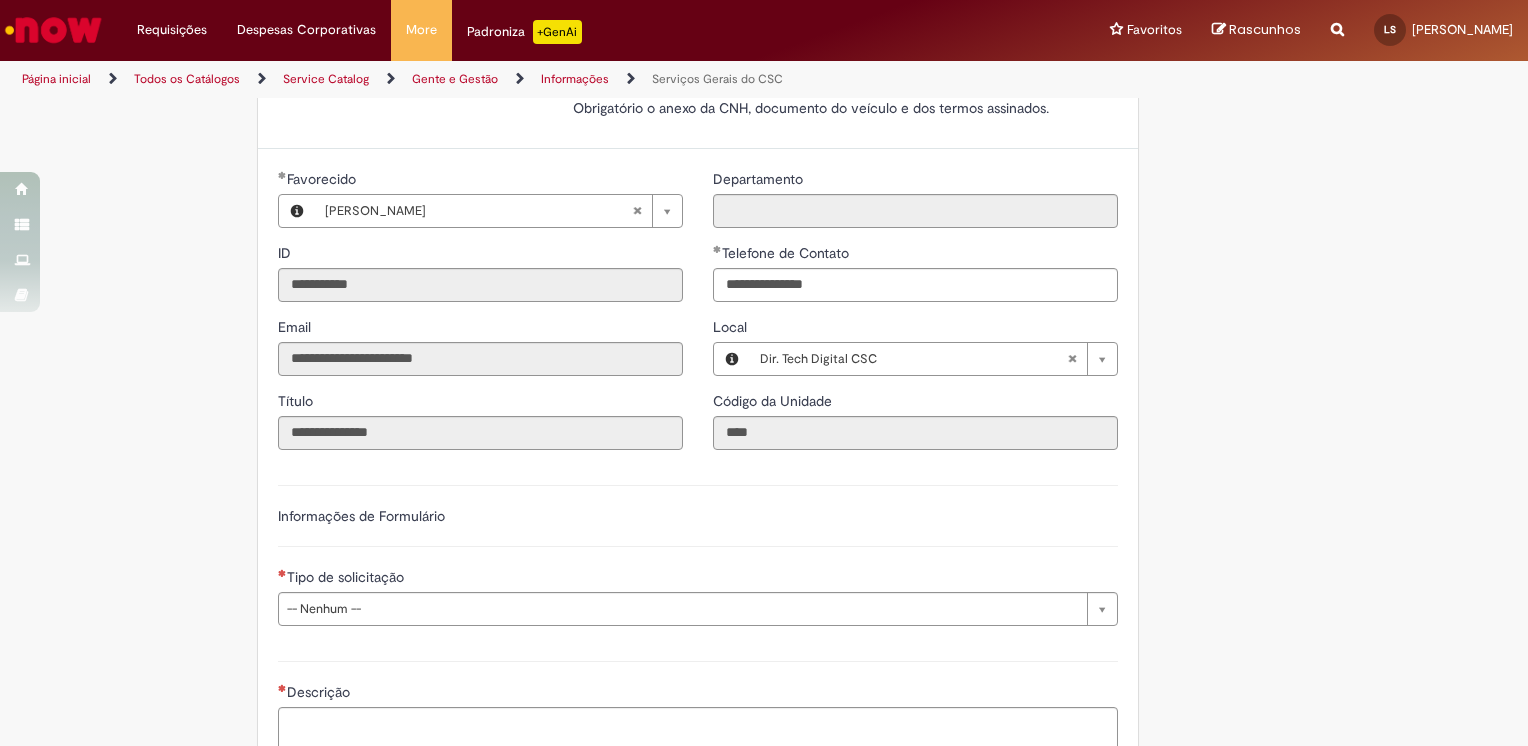 click on "**********" at bounding box center [764, 413] 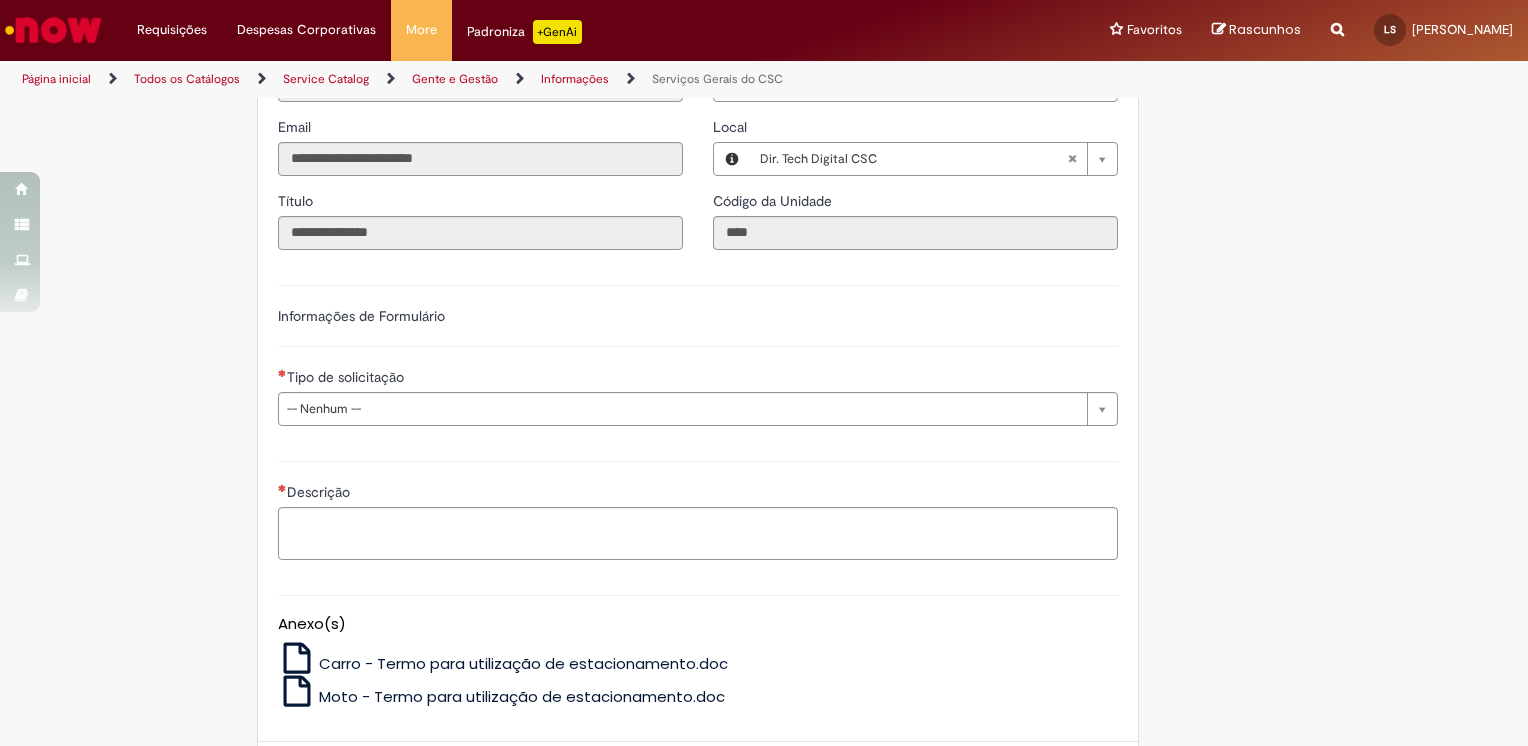 scroll, scrollTop: 700, scrollLeft: 0, axis: vertical 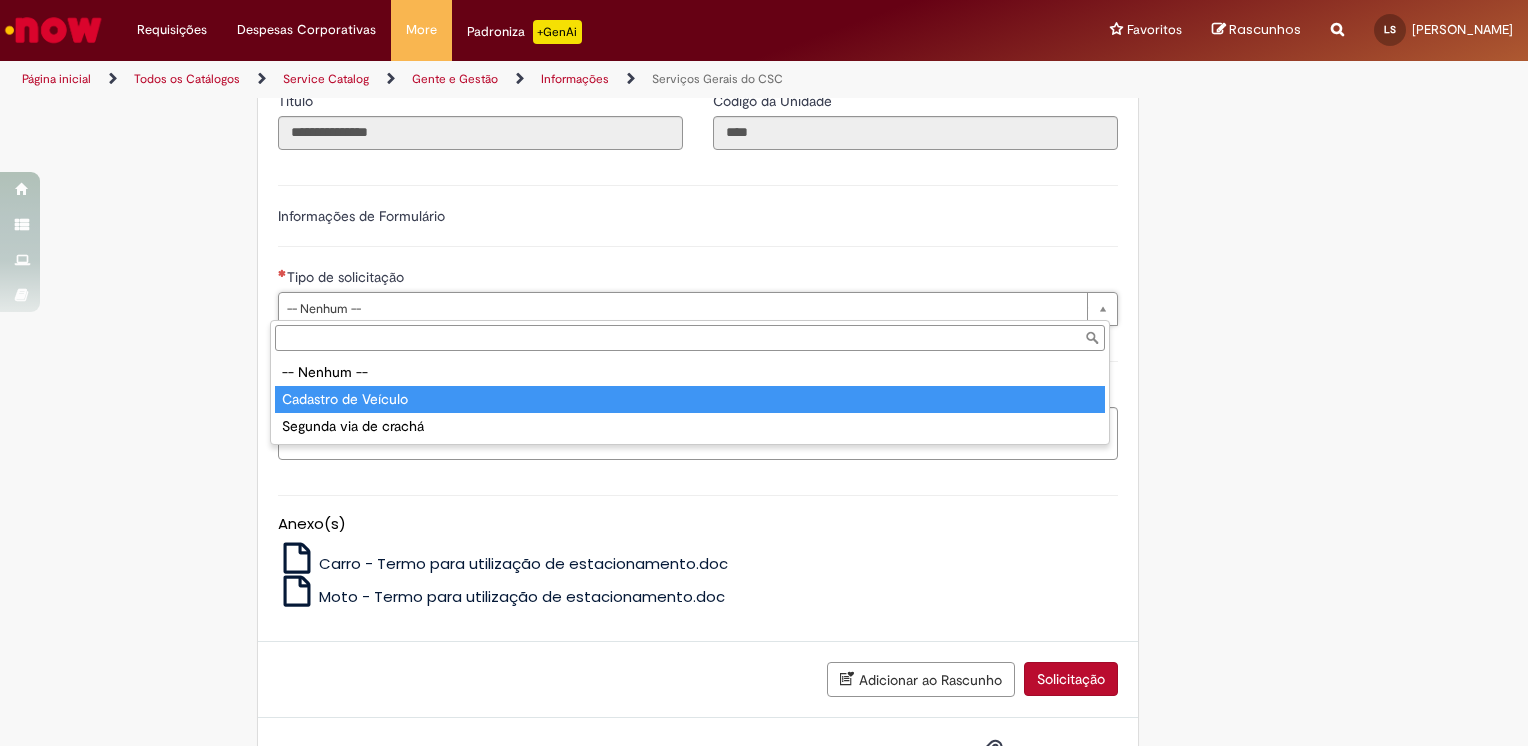type on "**********" 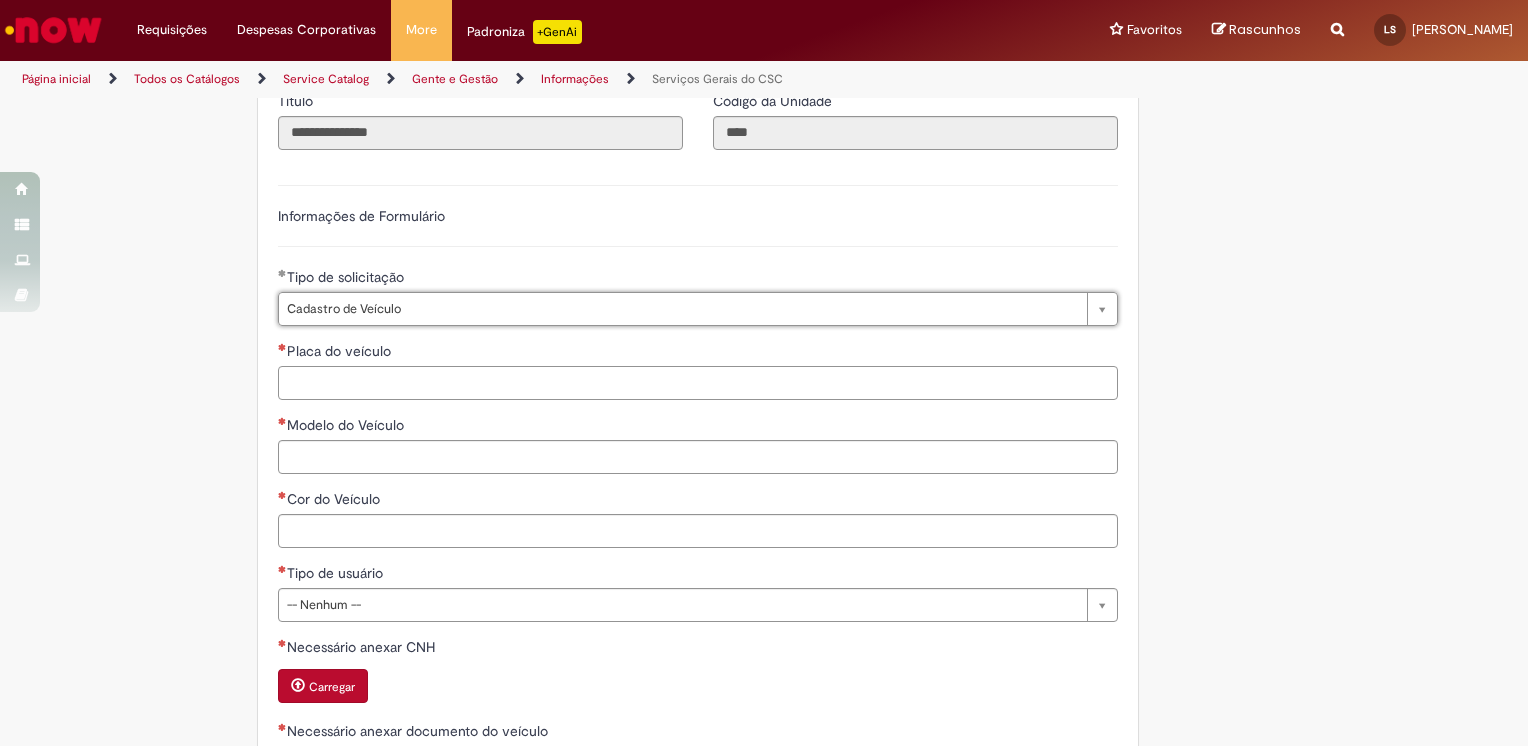 click on "Placa do veículo" at bounding box center [698, 383] 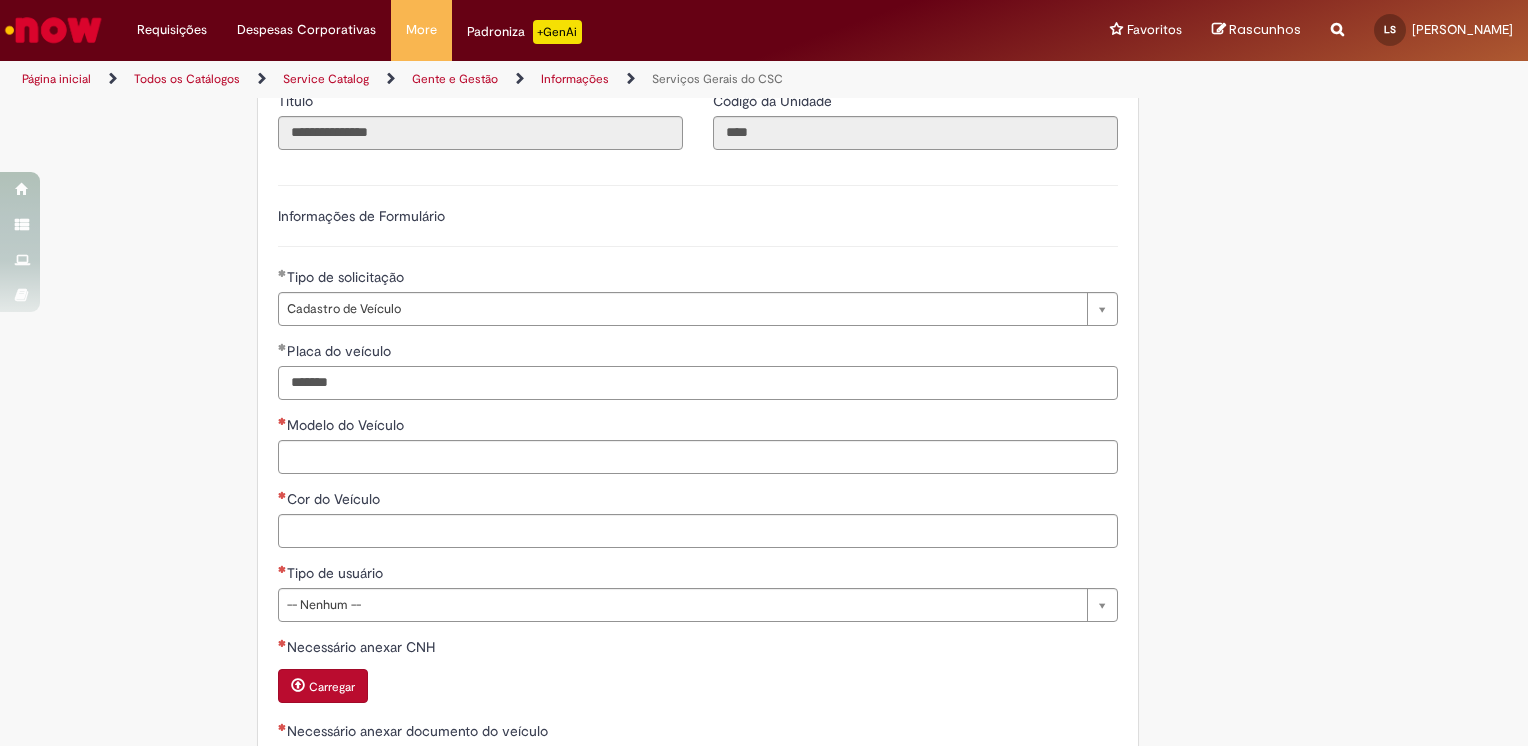 type on "*******" 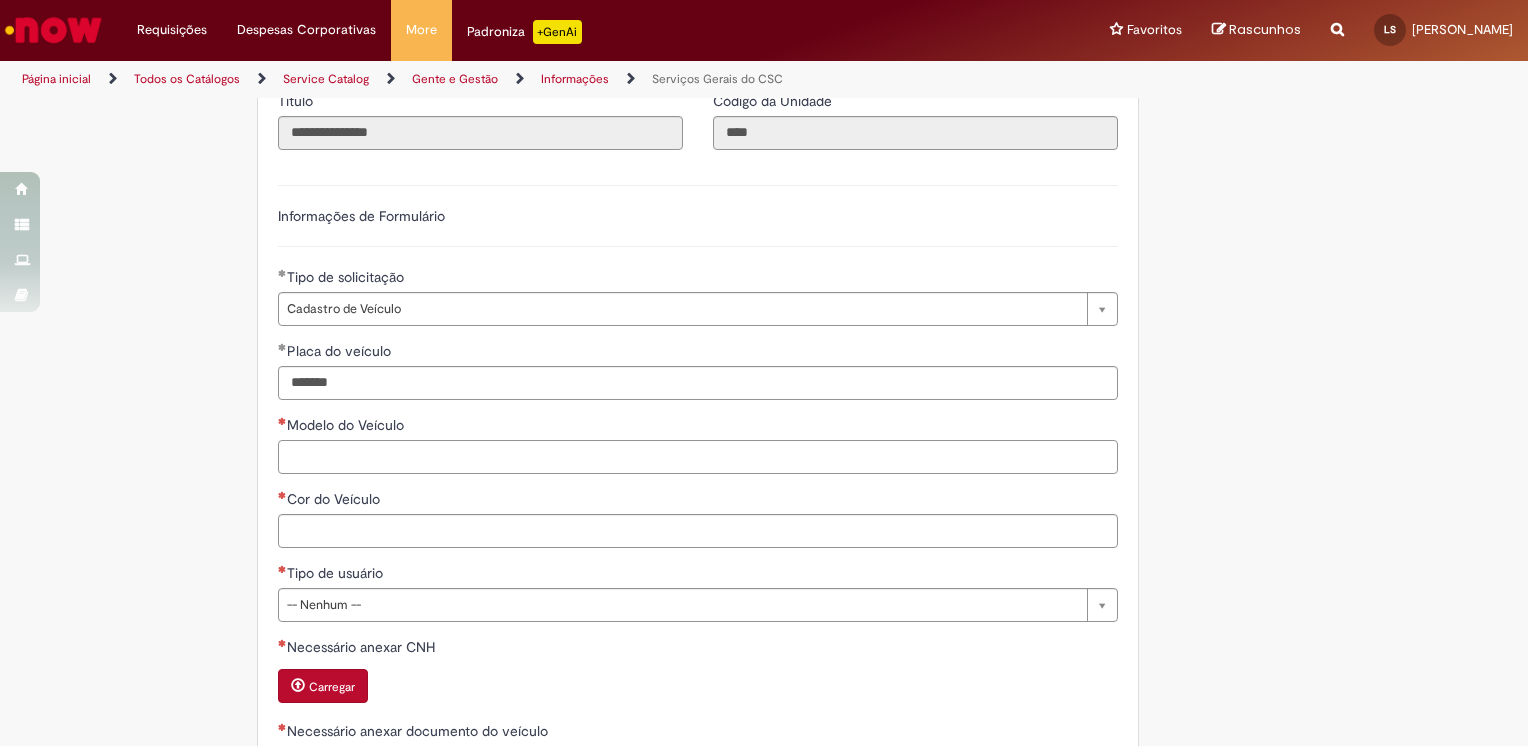 click on "Modelo do Veículo" at bounding box center [698, 457] 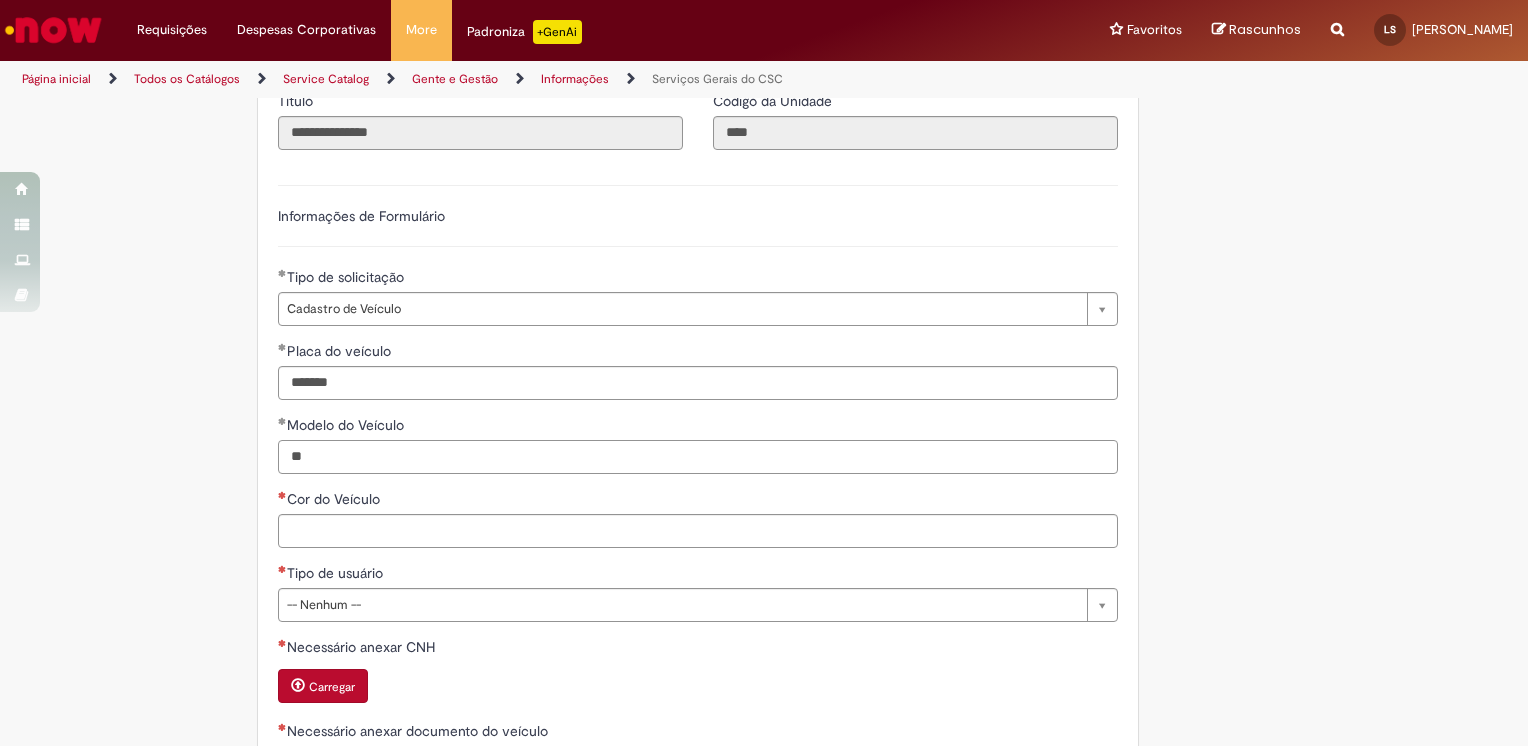 type on "*" 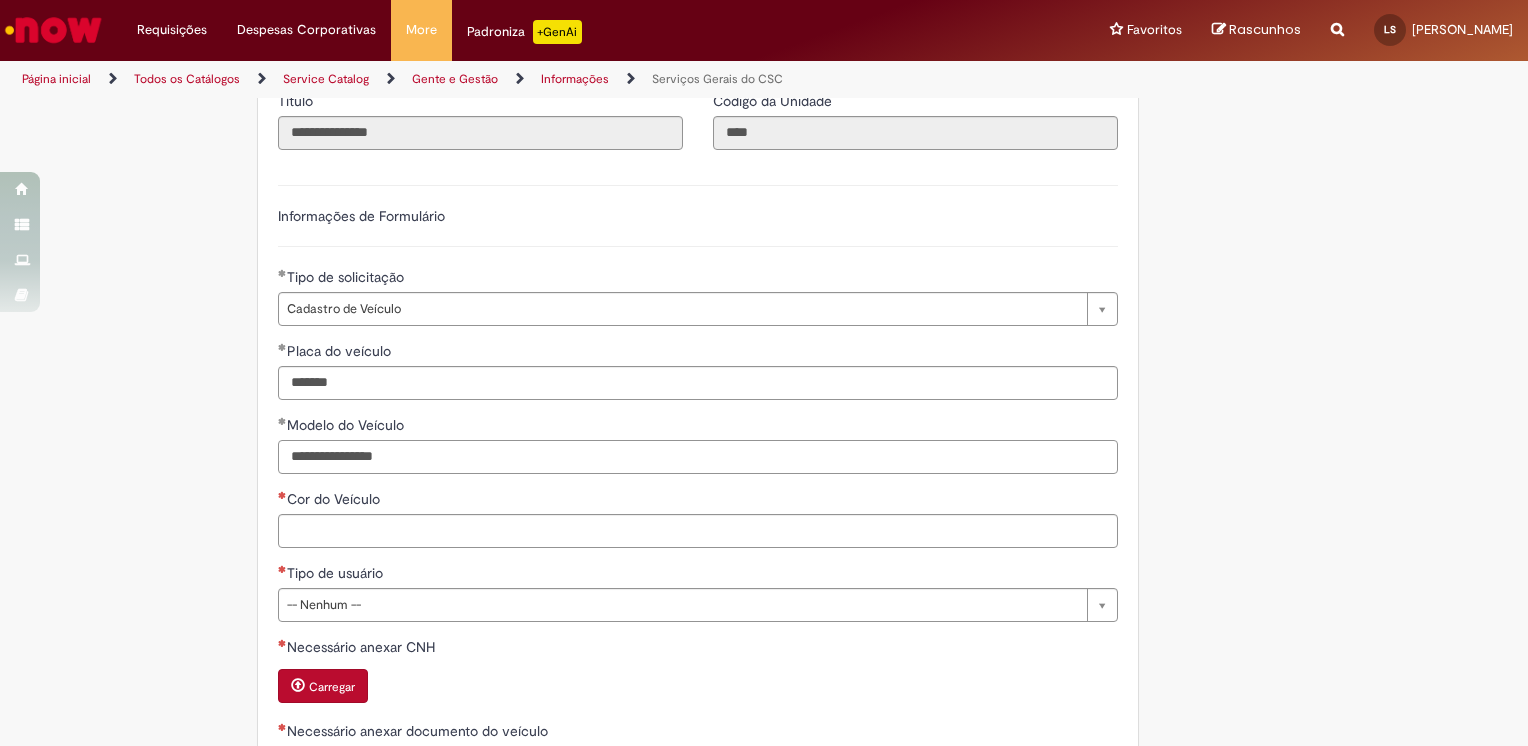click on "**********" at bounding box center (698, 457) 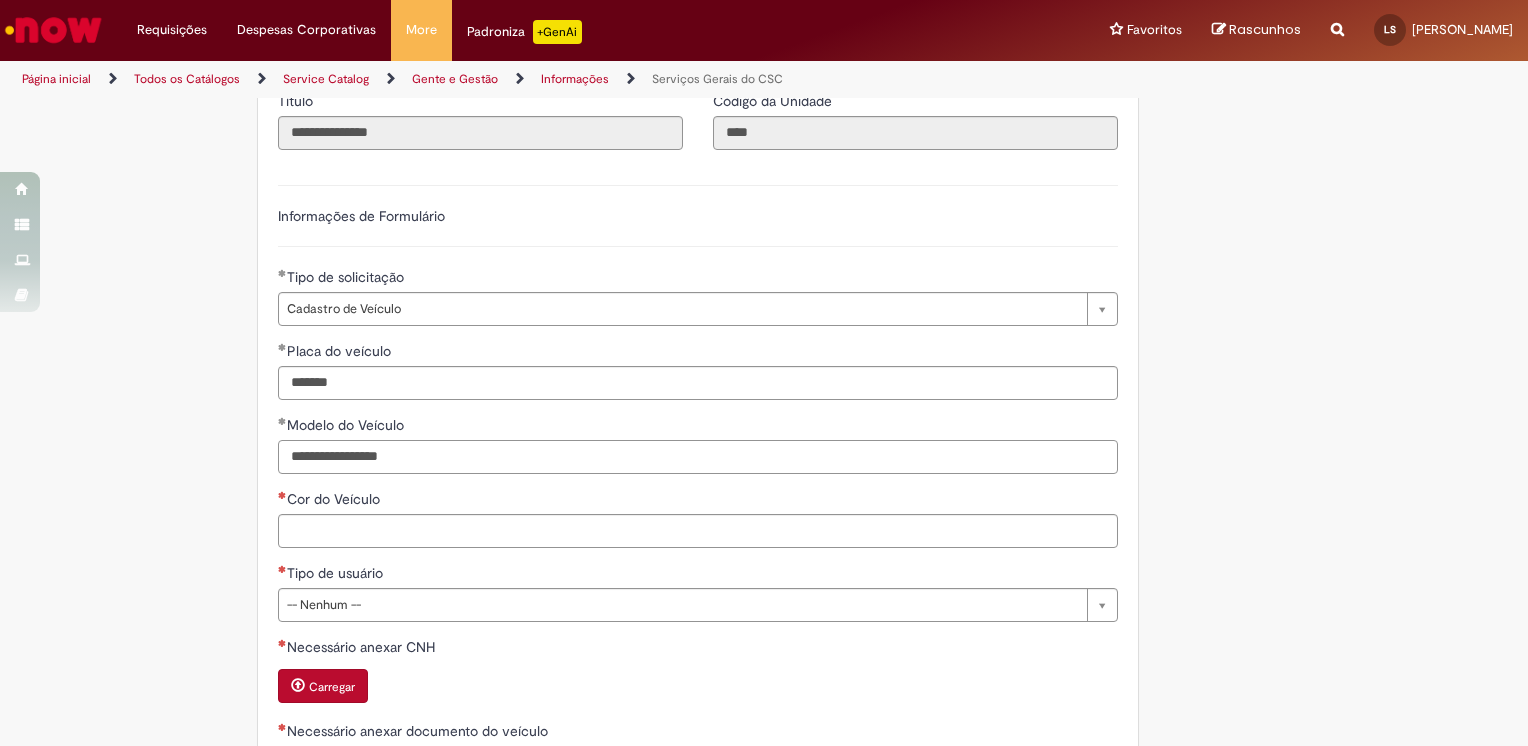 click on "**********" at bounding box center [698, 457] 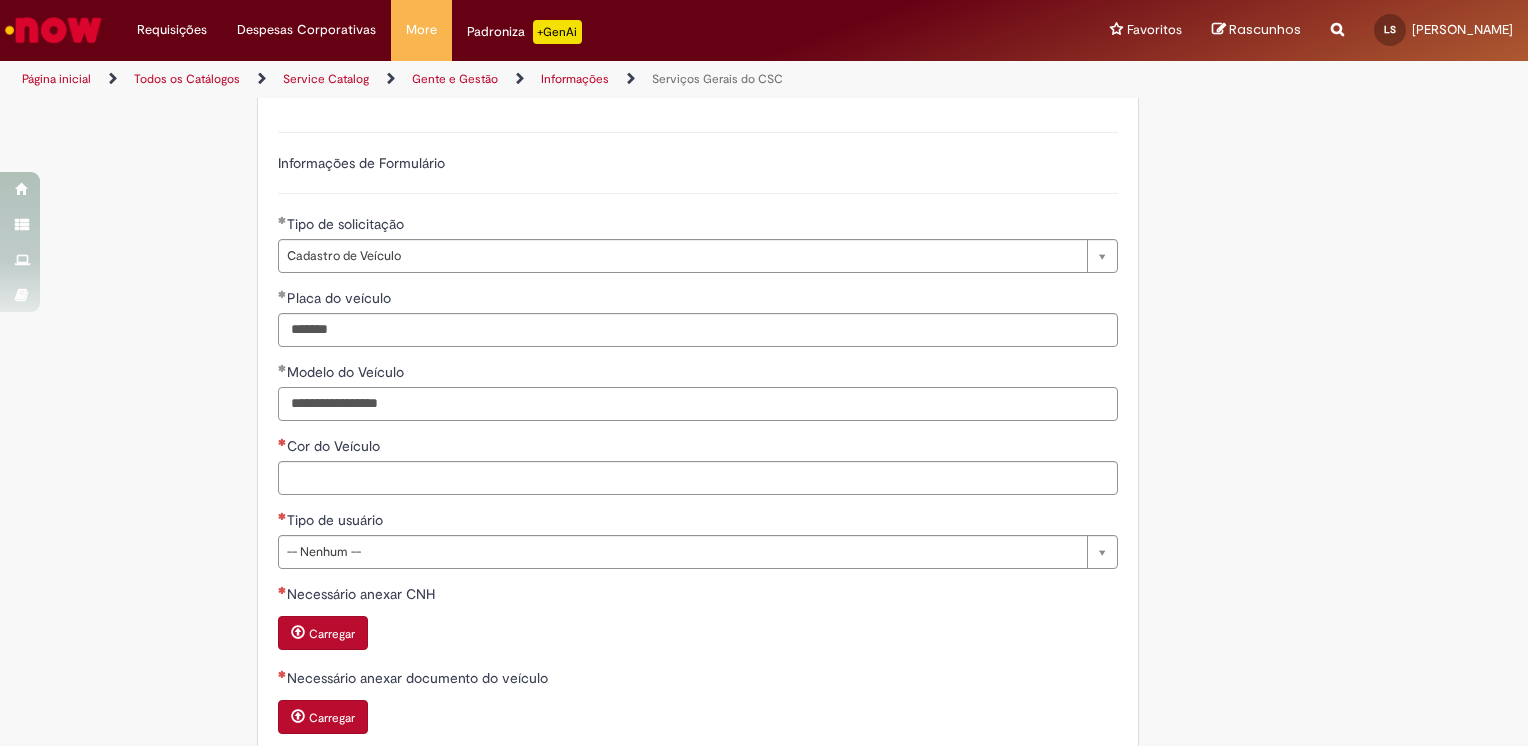 scroll, scrollTop: 800, scrollLeft: 0, axis: vertical 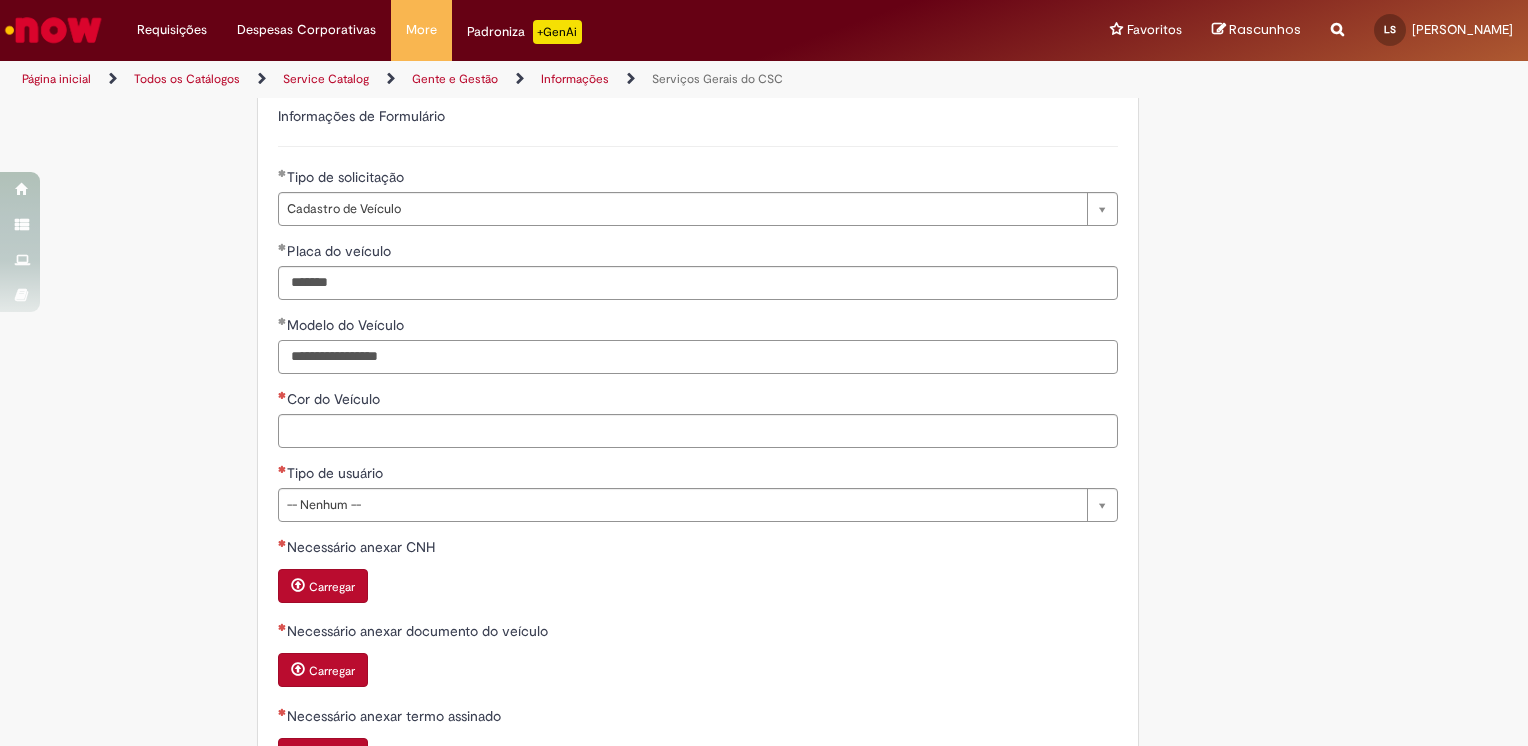 type on "**********" 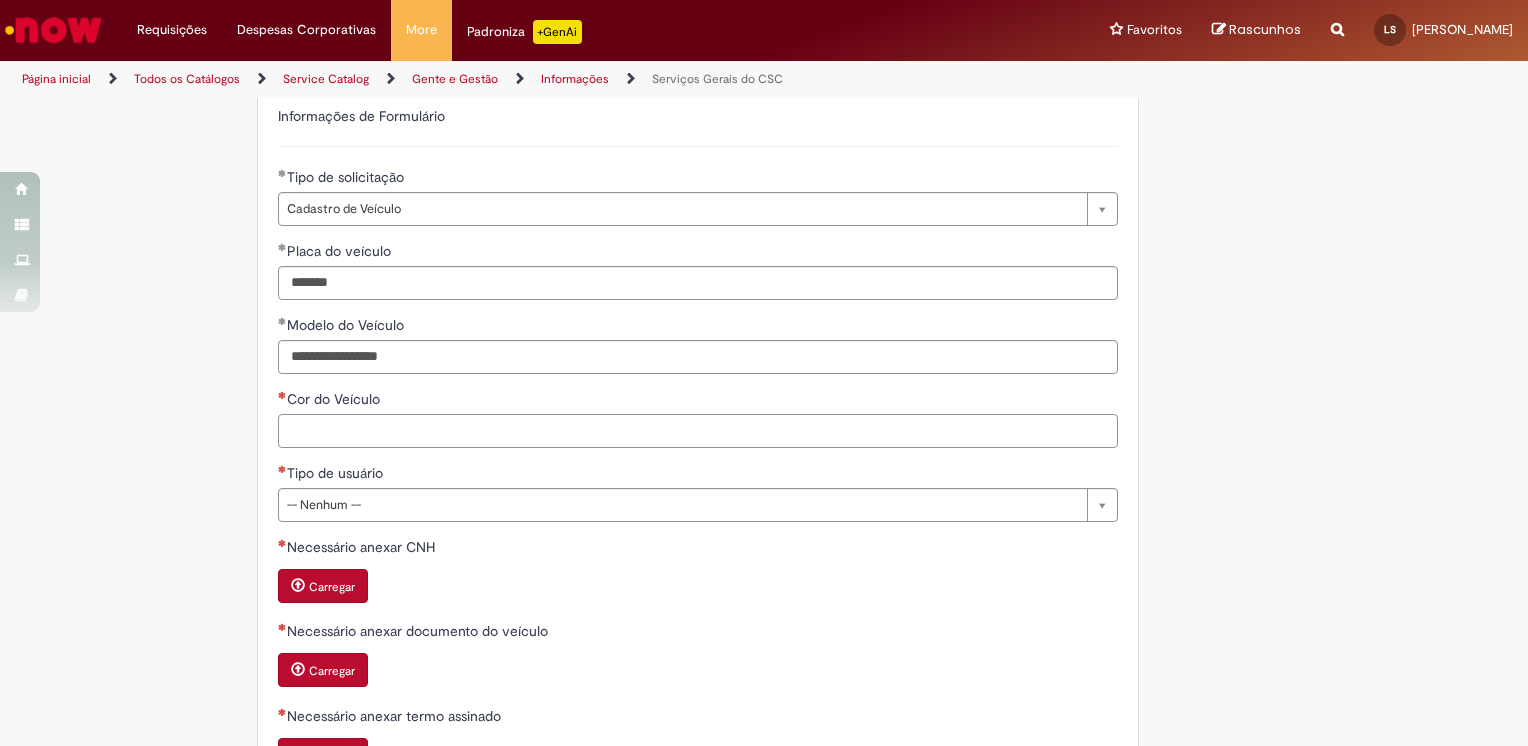 click on "Cor do Veículo" at bounding box center (698, 431) 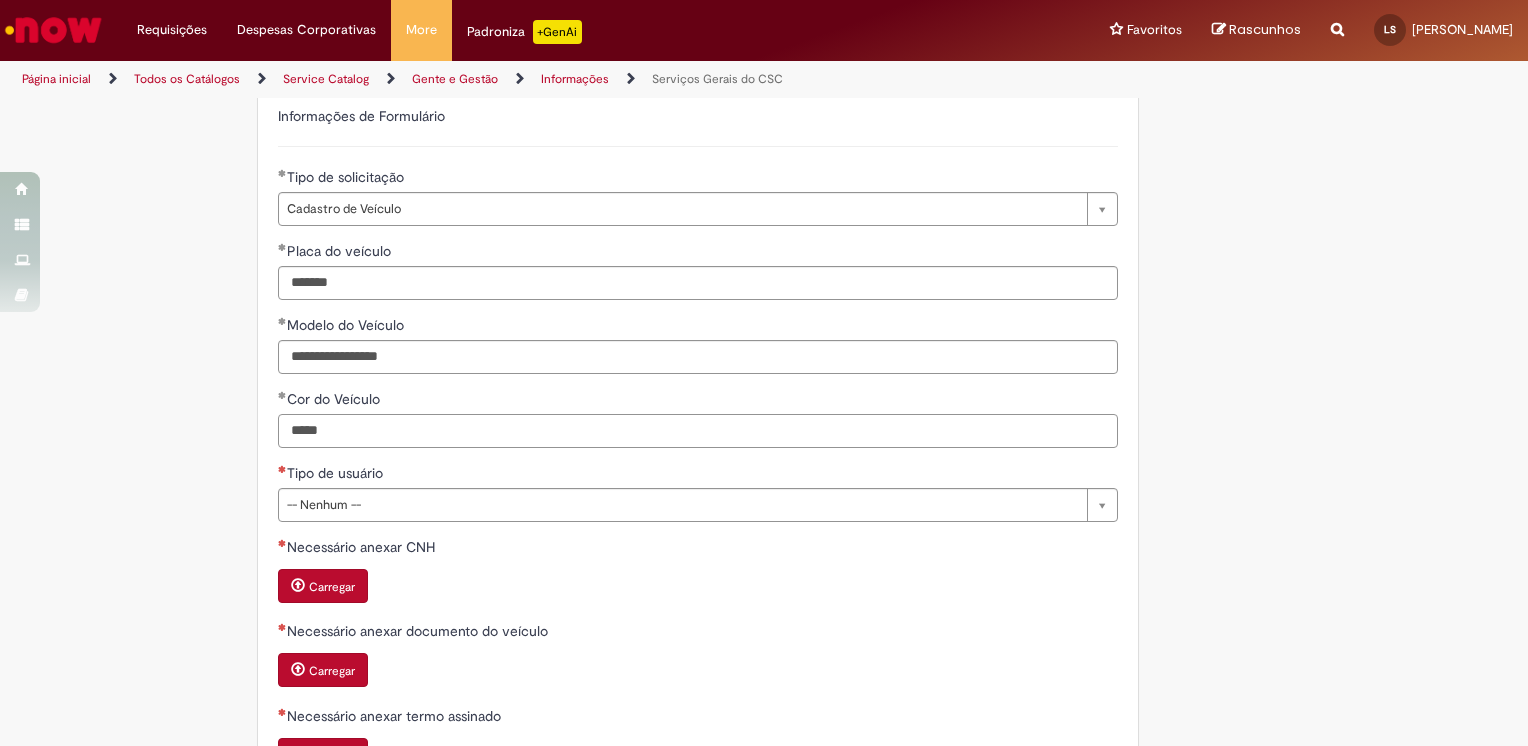 type on "*****" 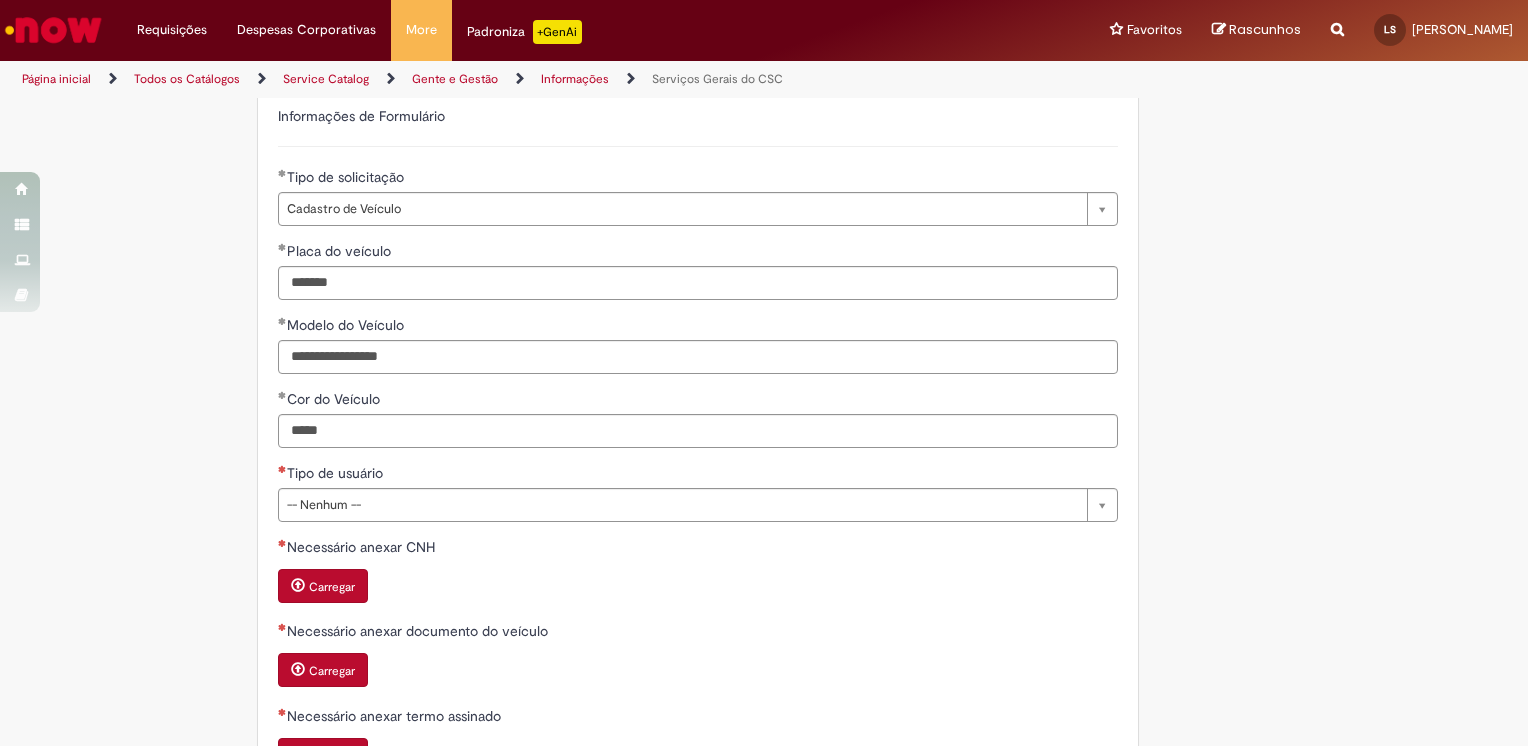 click on "**********" at bounding box center [764, 335] 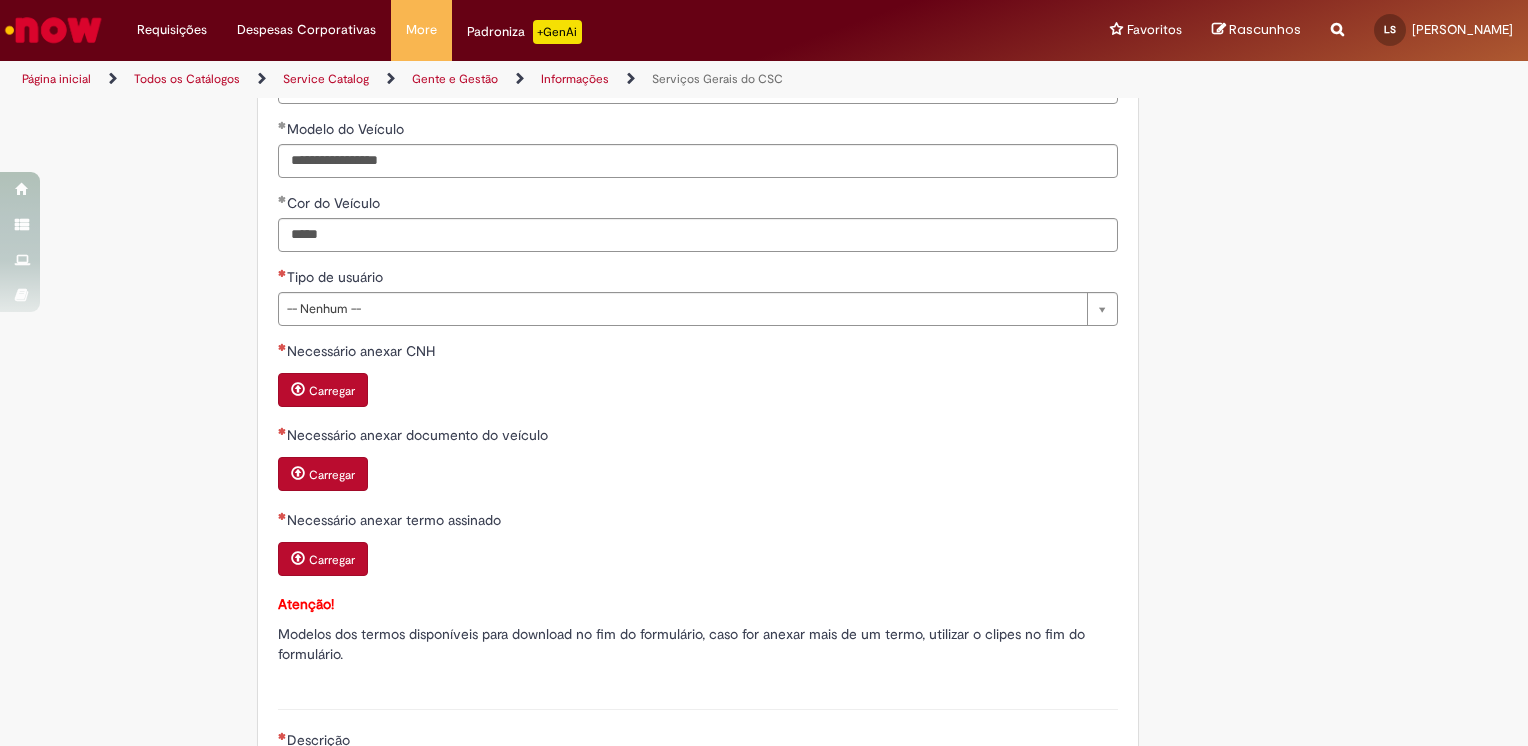 scroll, scrollTop: 1000, scrollLeft: 0, axis: vertical 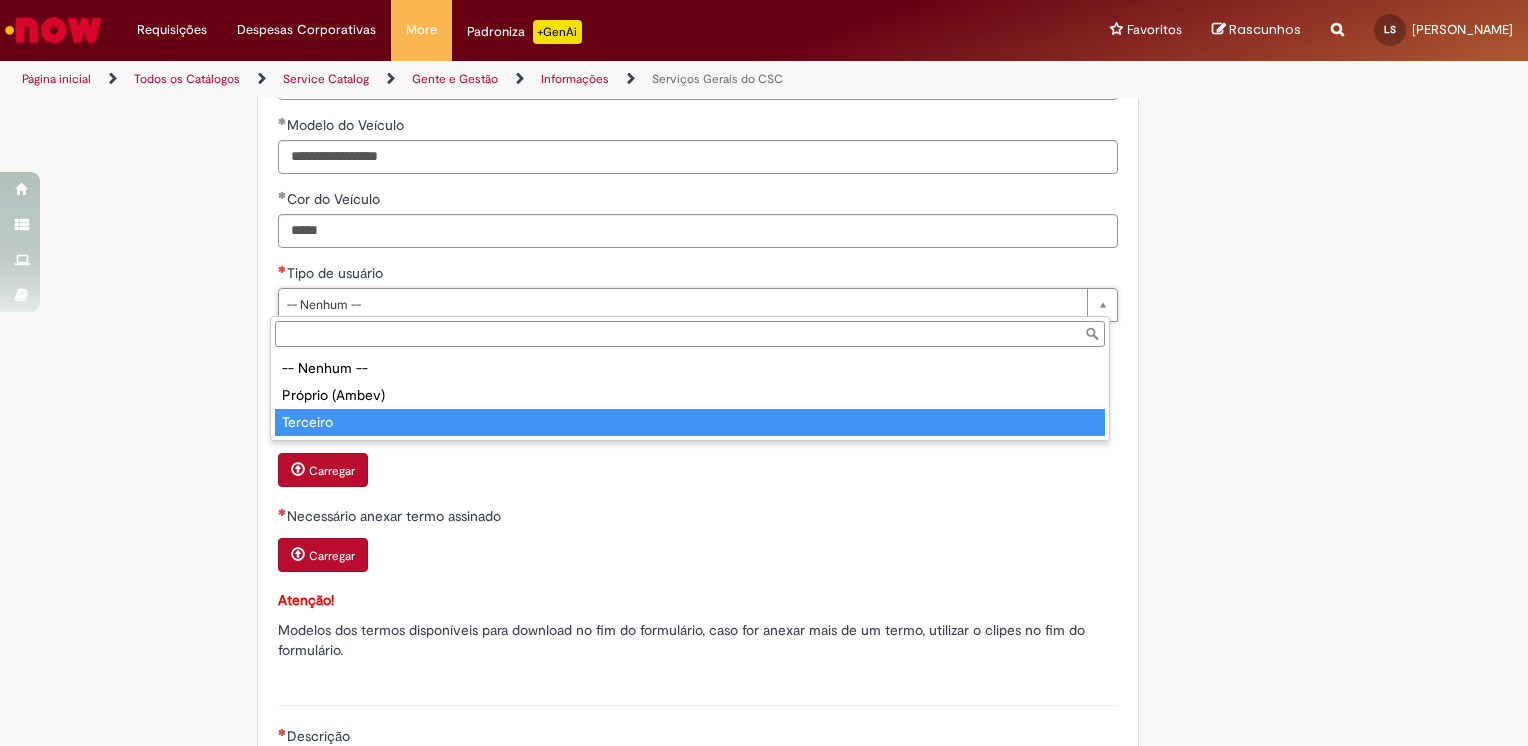 type on "********" 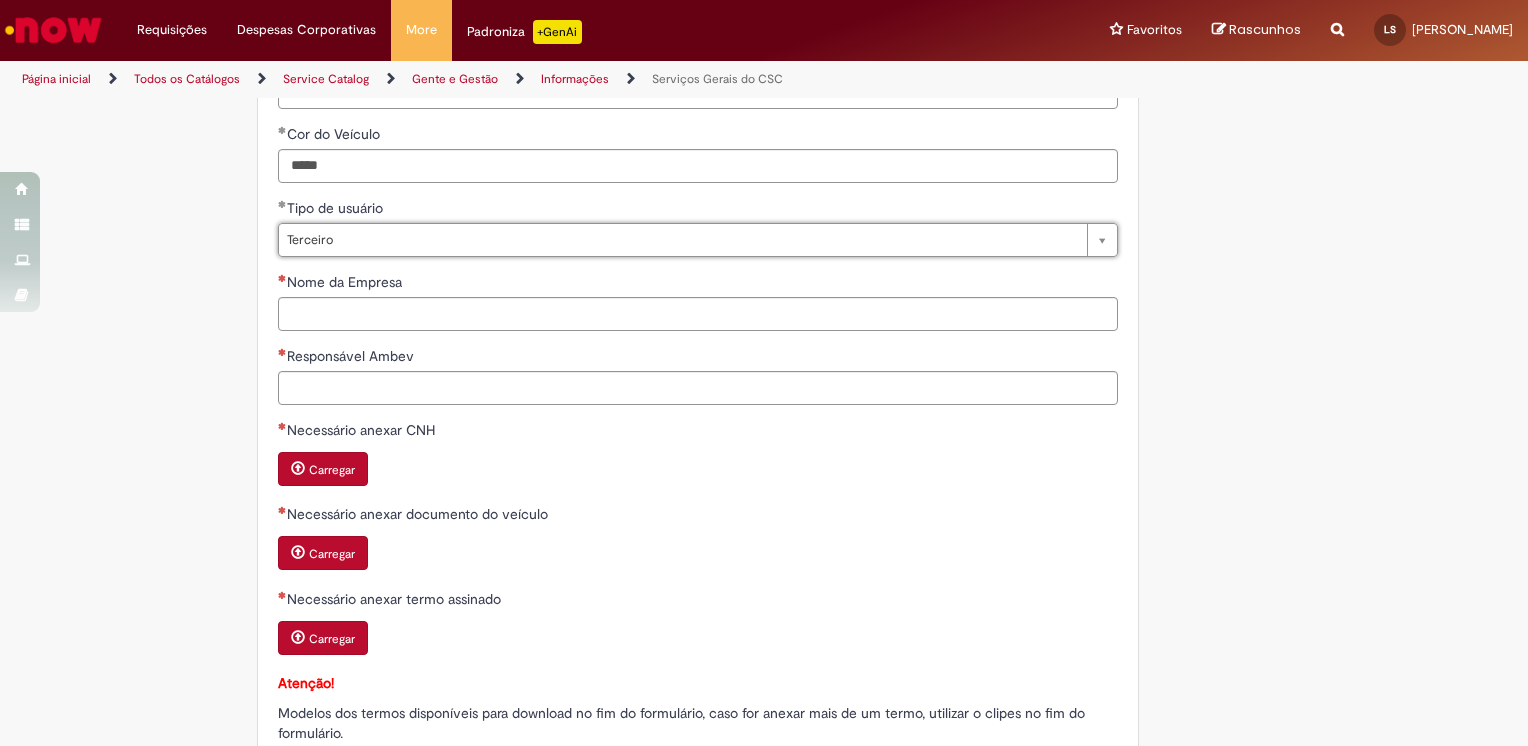 scroll, scrollTop: 1100, scrollLeft: 0, axis: vertical 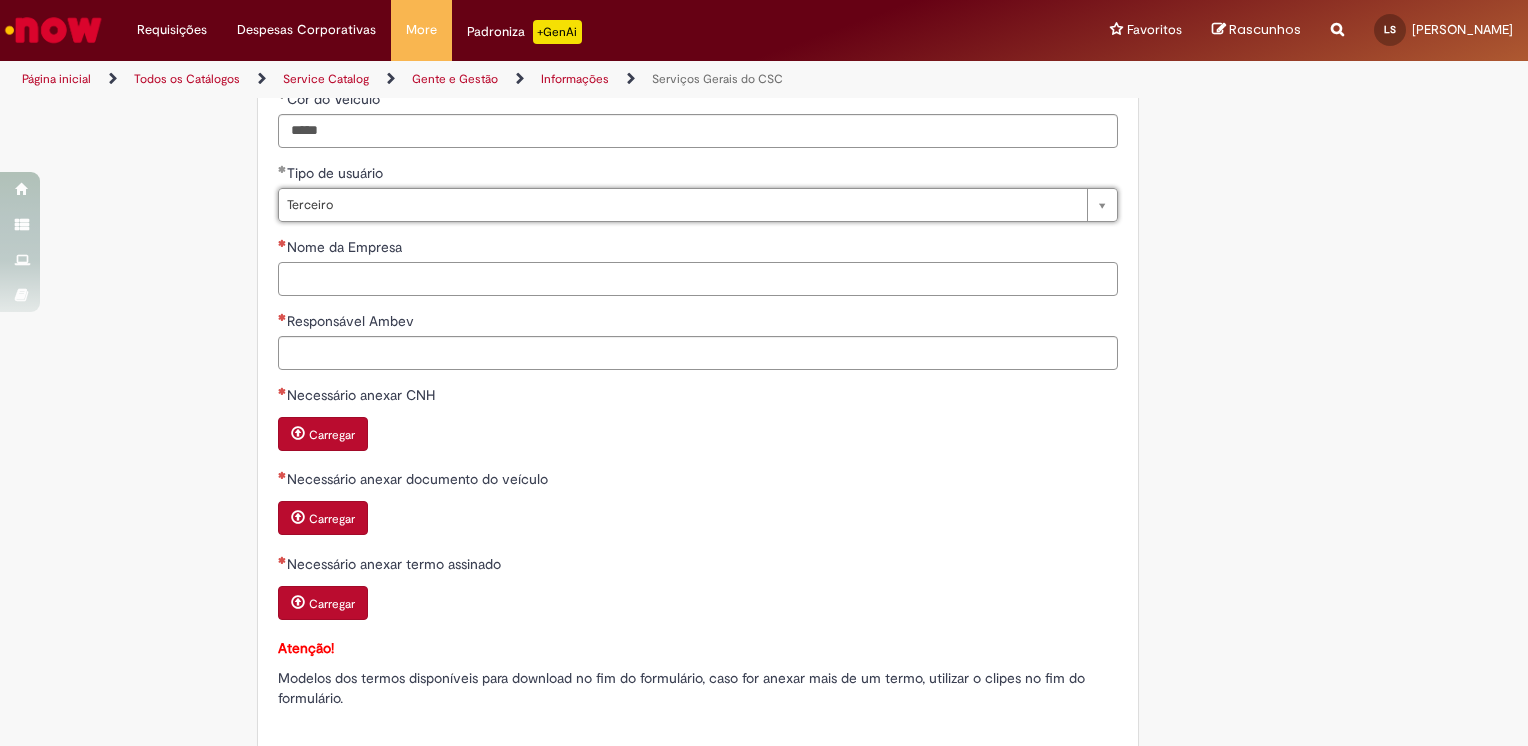 click on "Nome da Empresa" at bounding box center (698, 279) 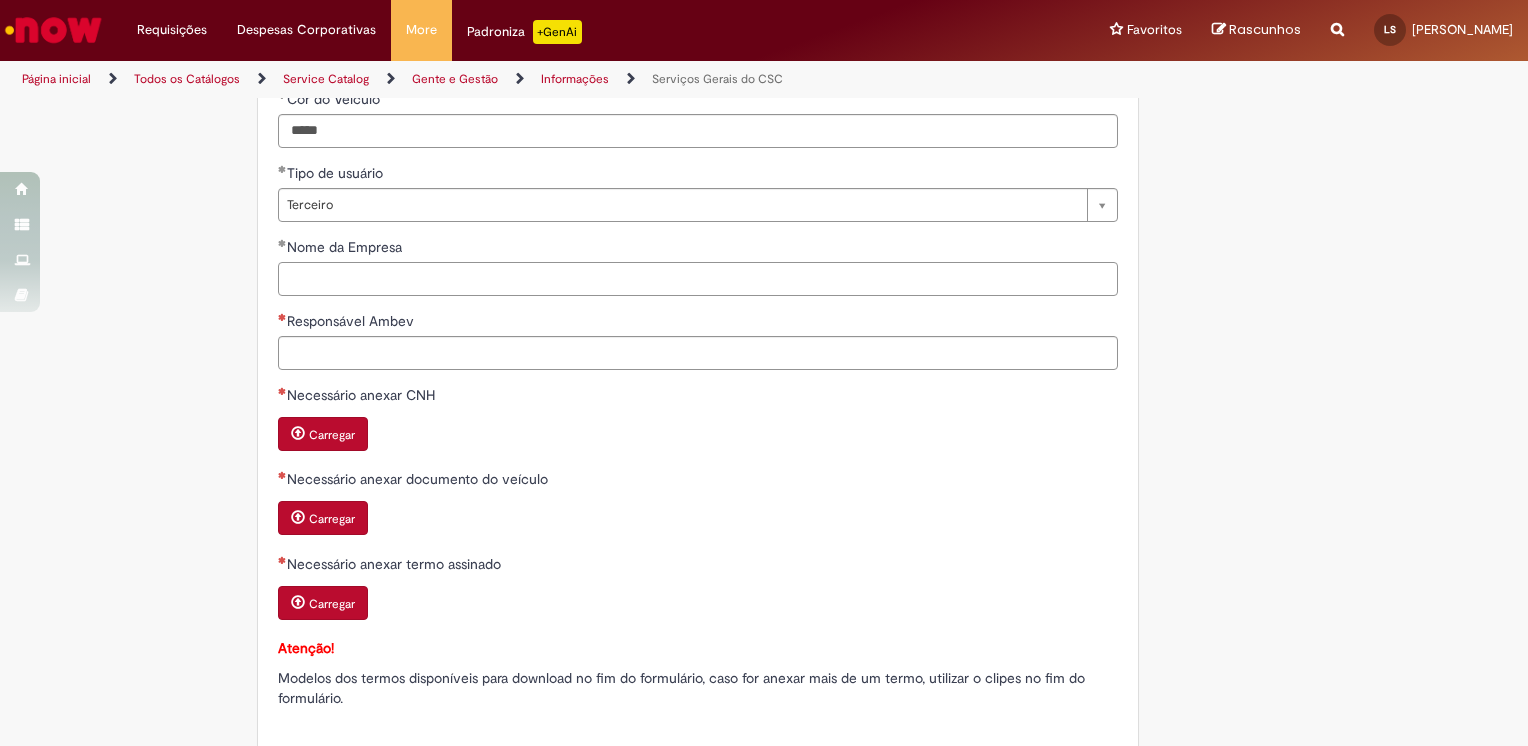 type on "*" 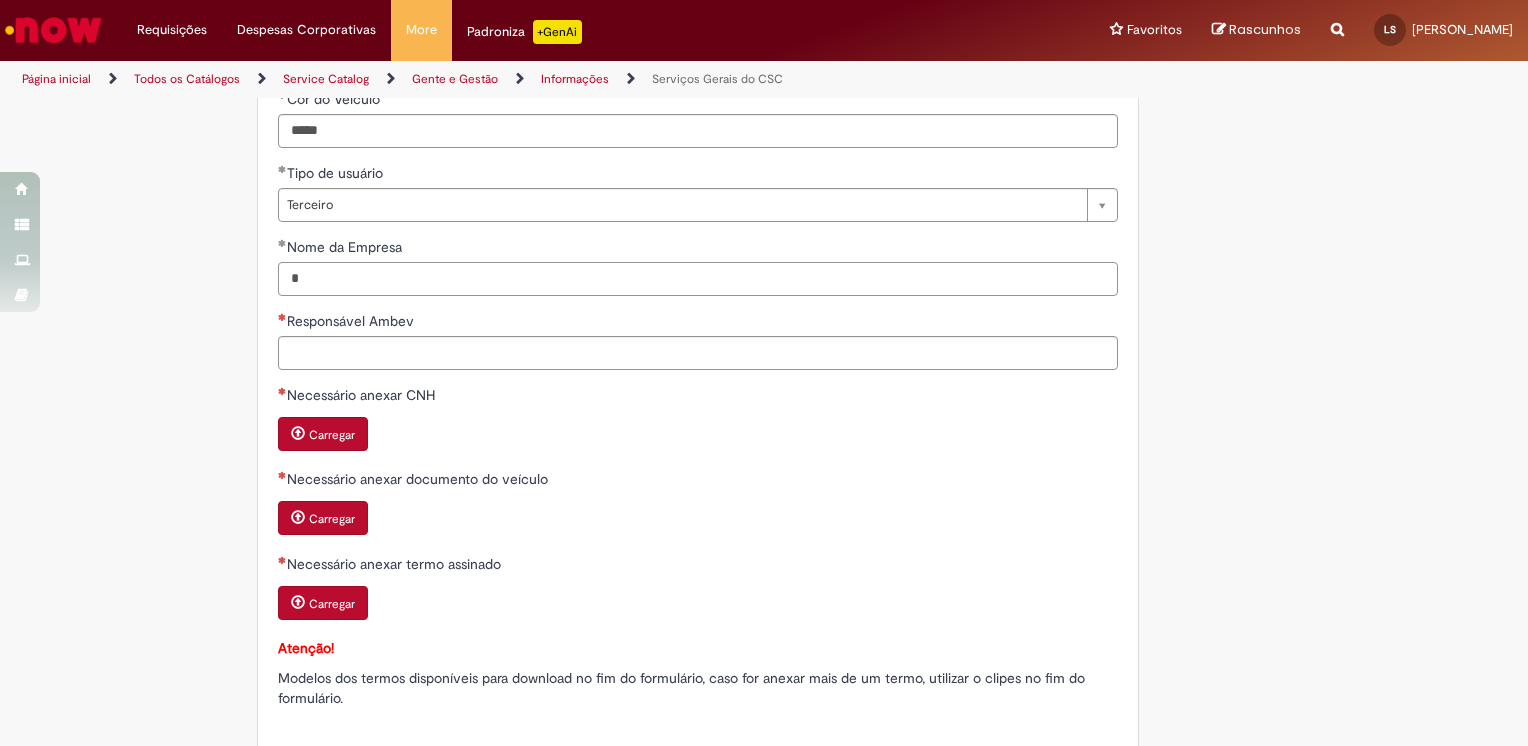 type 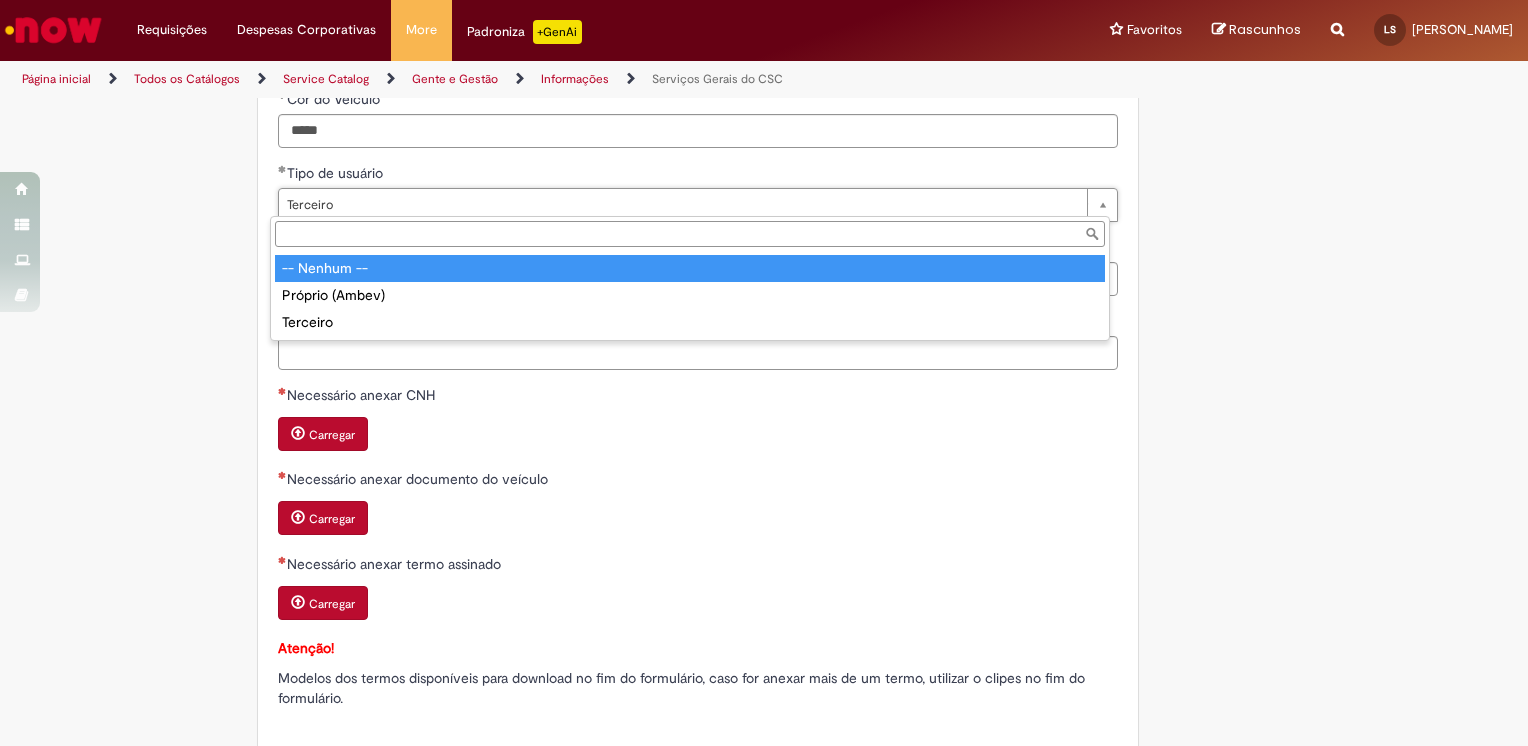 type on "**********" 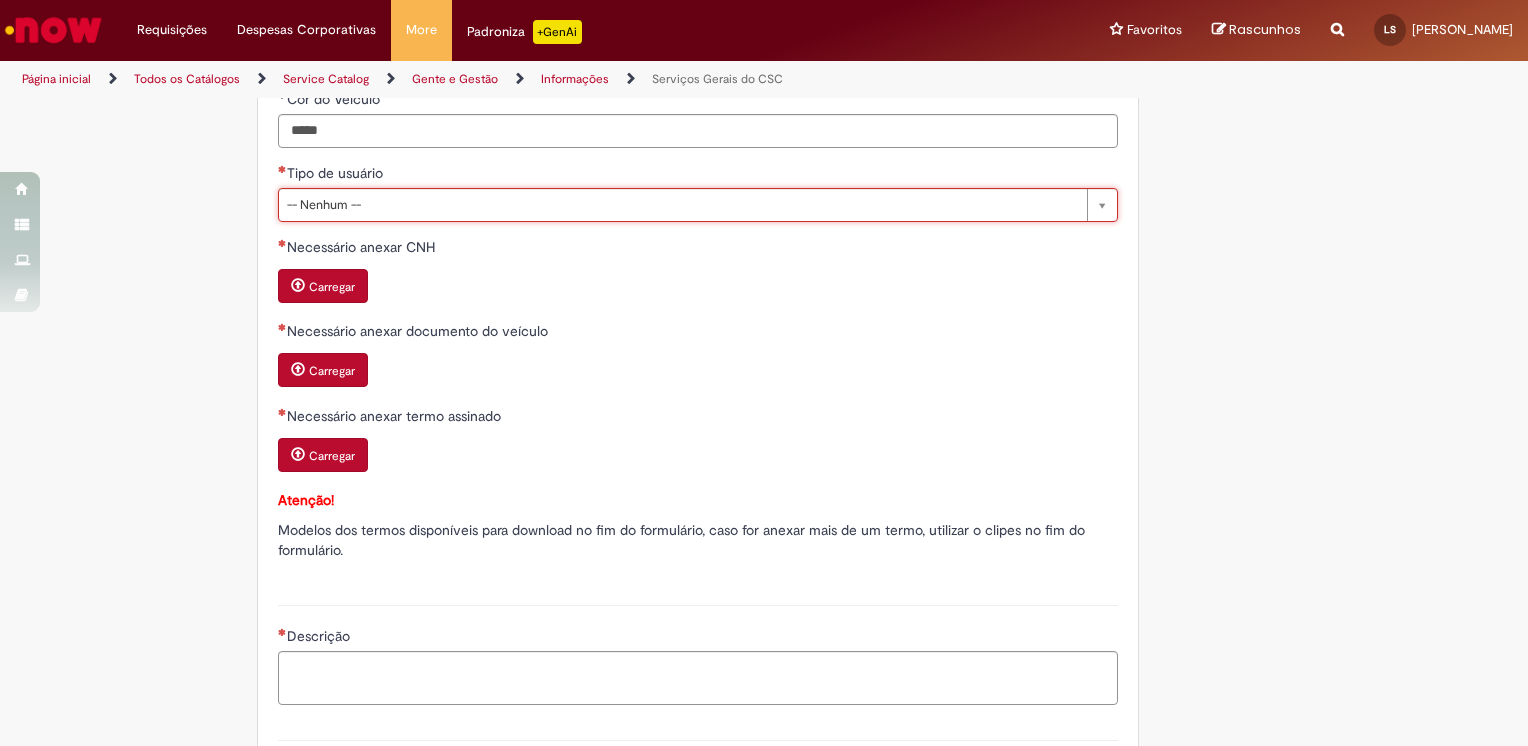 scroll, scrollTop: 0, scrollLeft: 48, axis: horizontal 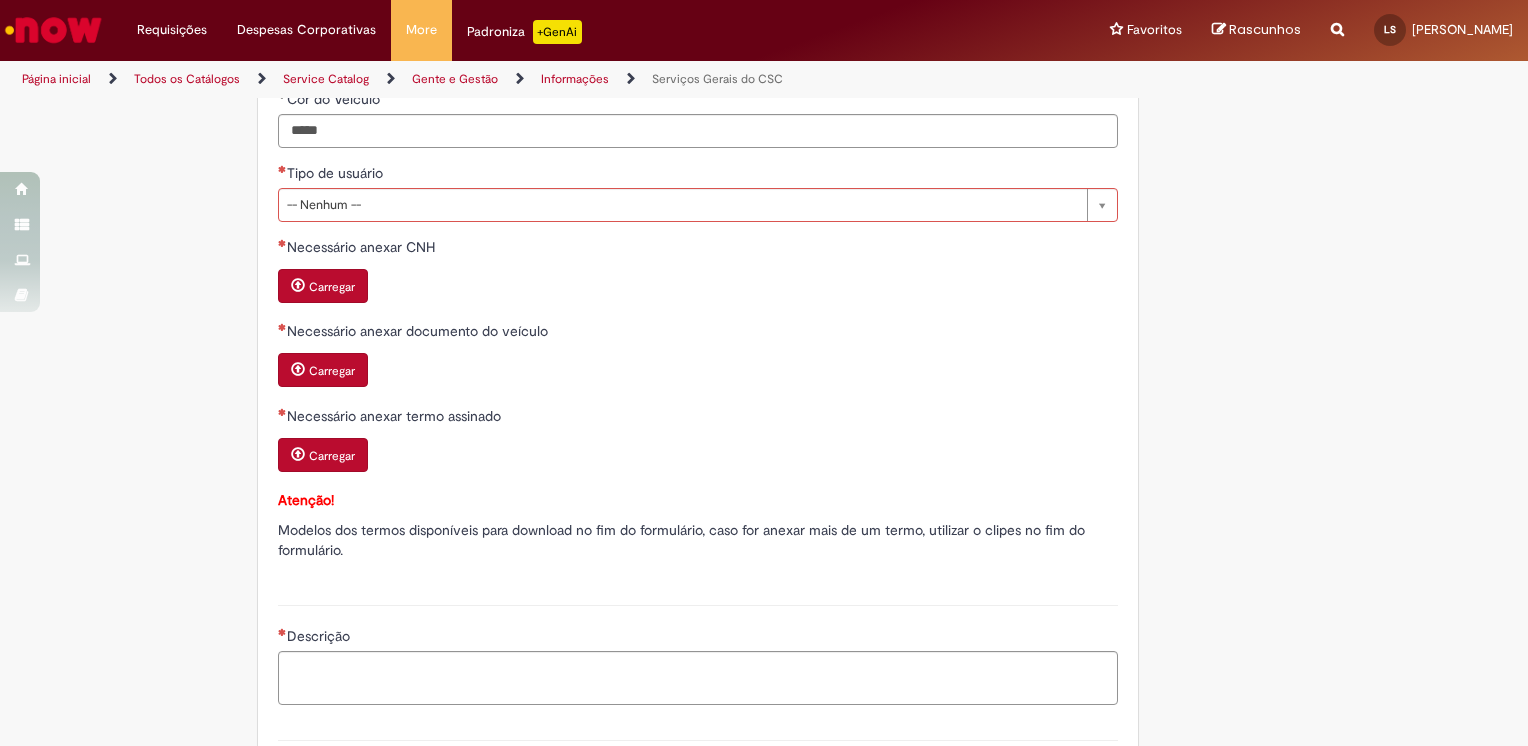 click on "Carregar" at bounding box center (332, 287) 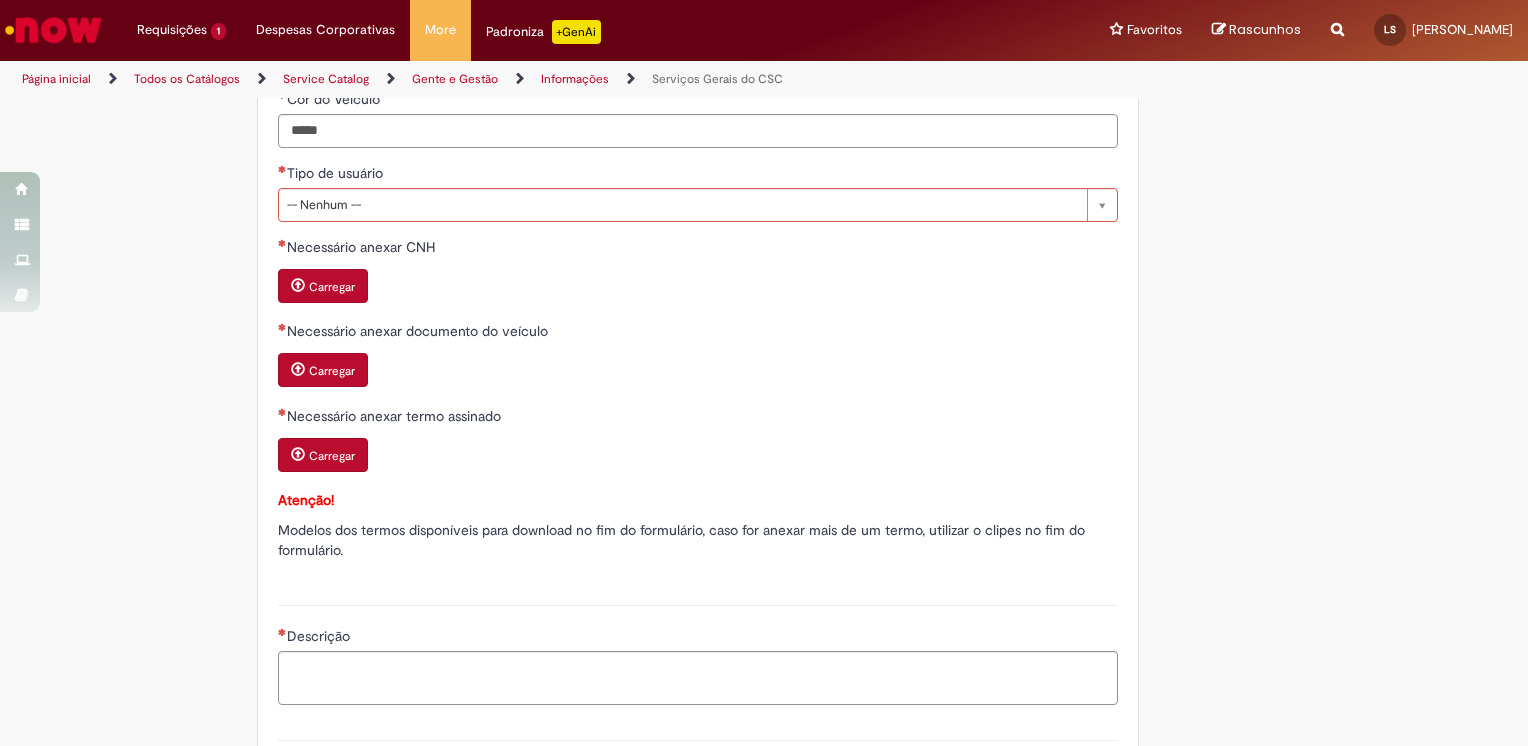 click on "Carregar" at bounding box center (332, 287) 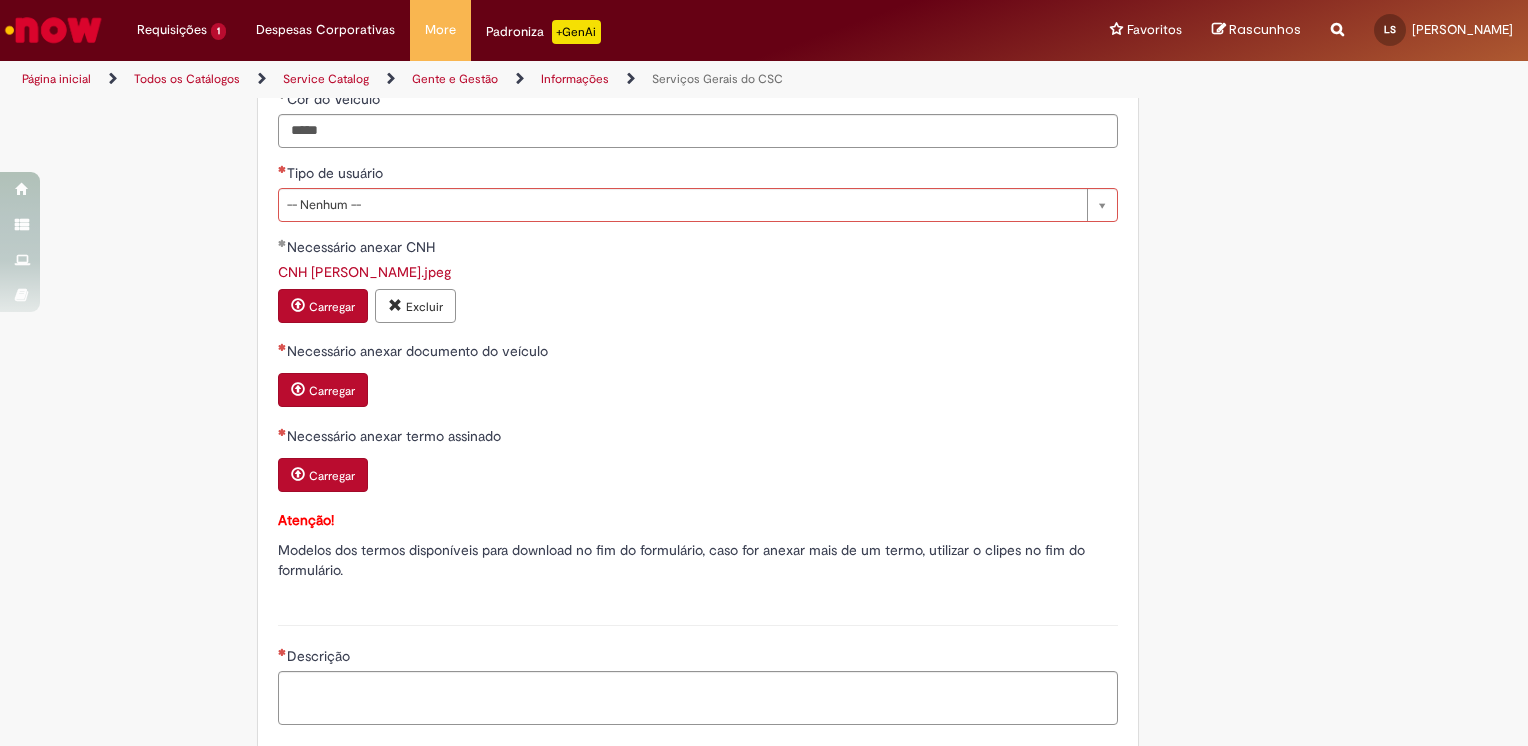 click on "Carregar" at bounding box center [332, 391] 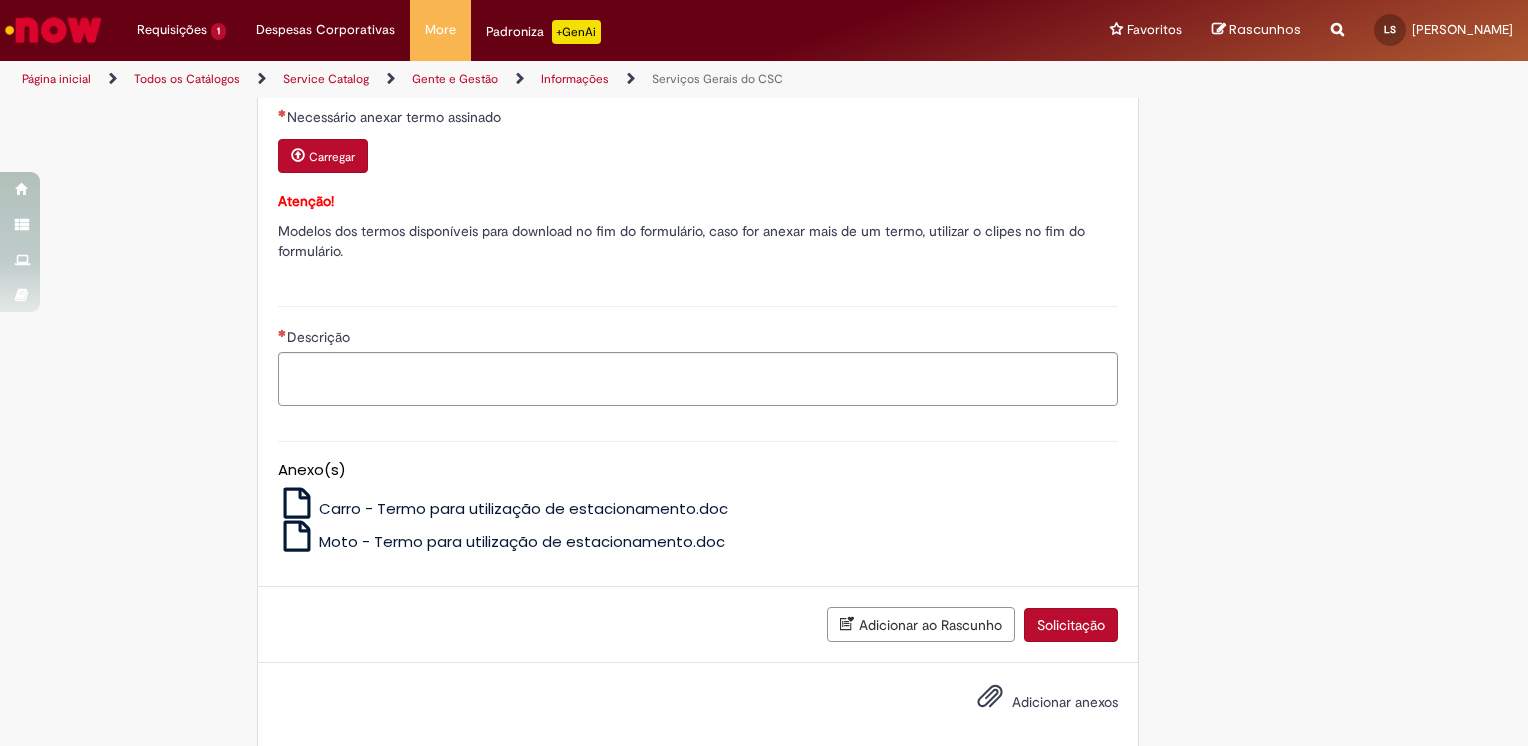 scroll, scrollTop: 1460, scrollLeft: 0, axis: vertical 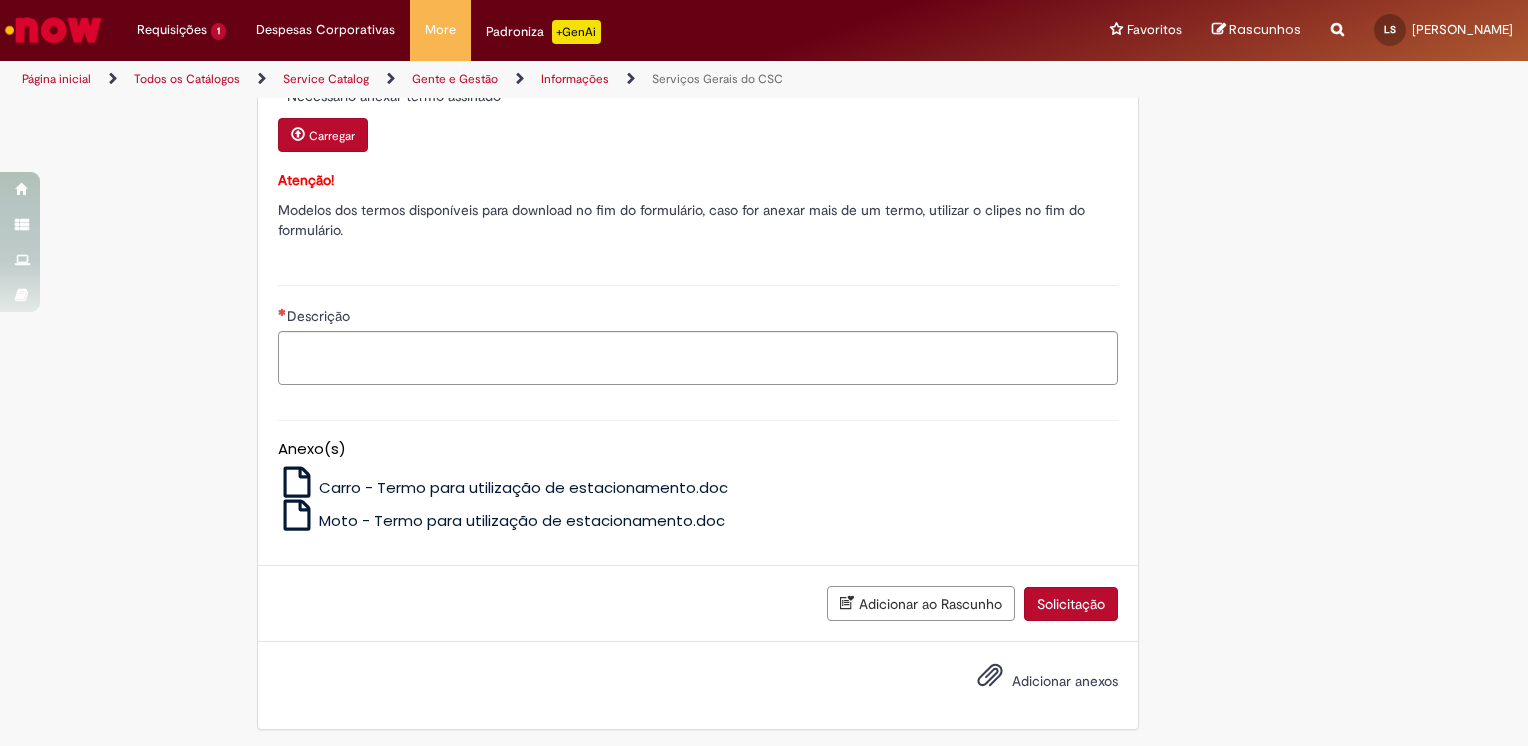 click on "Carro - Termo para utilização de estacionamento.doc" at bounding box center (523, 487) 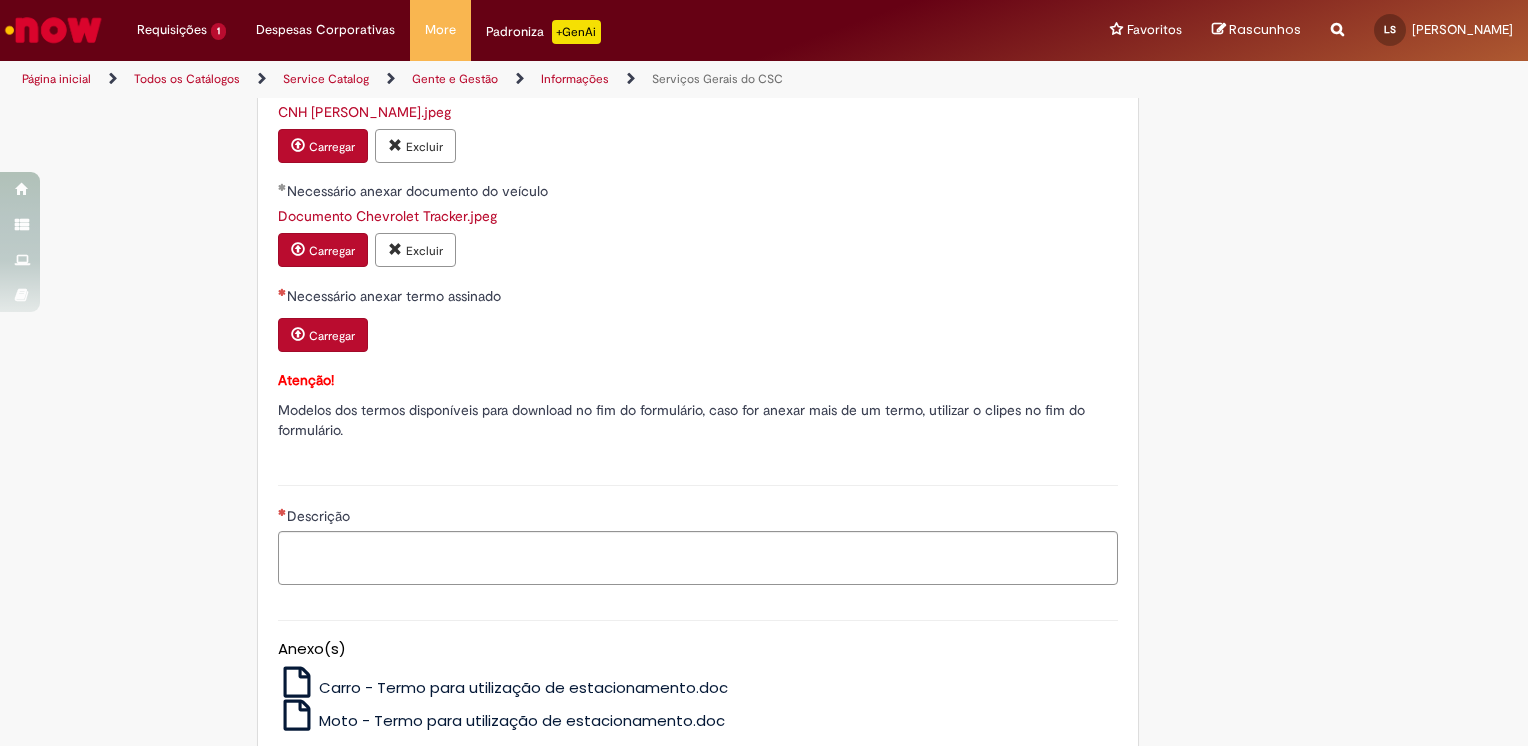 click on "Carregar" at bounding box center [332, 336] 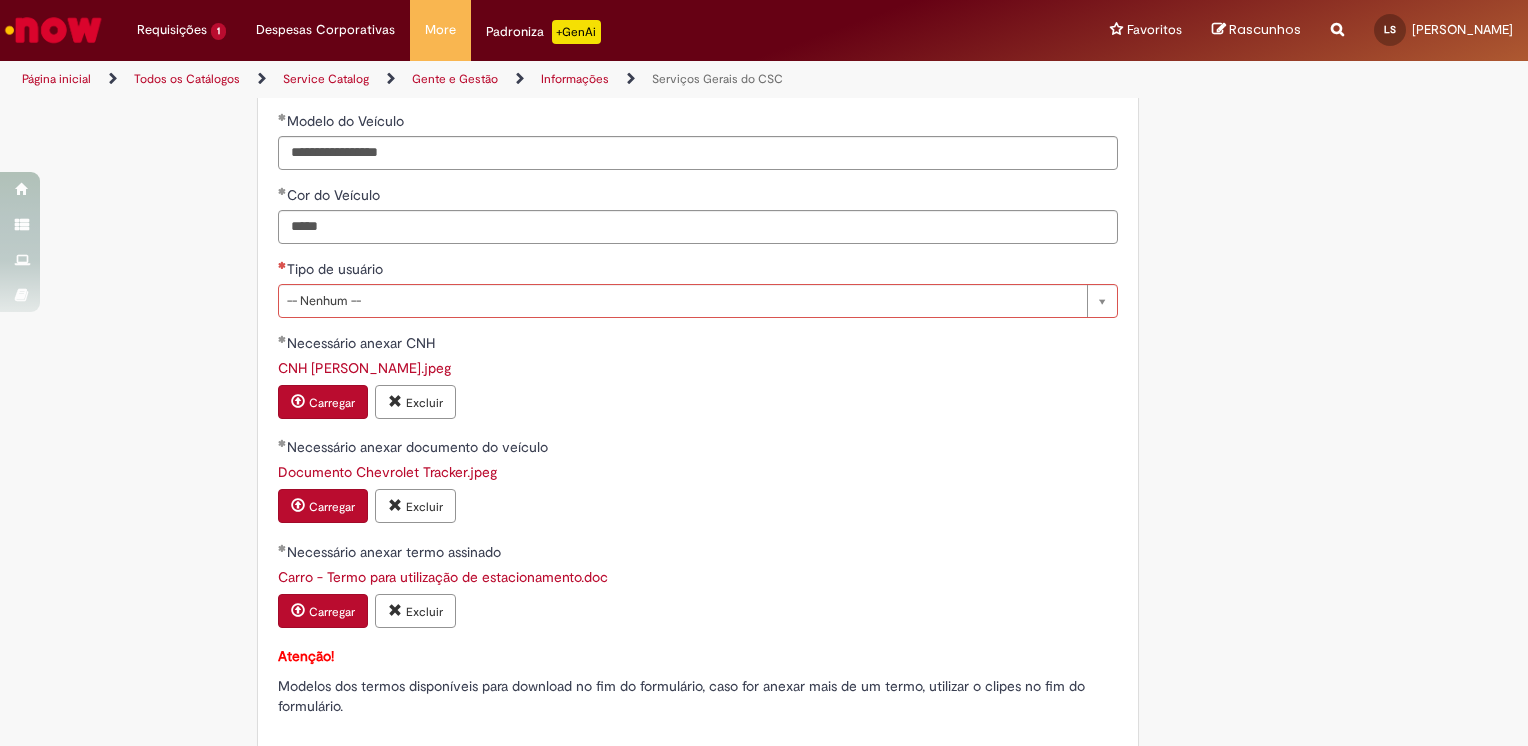 scroll, scrollTop: 960, scrollLeft: 0, axis: vertical 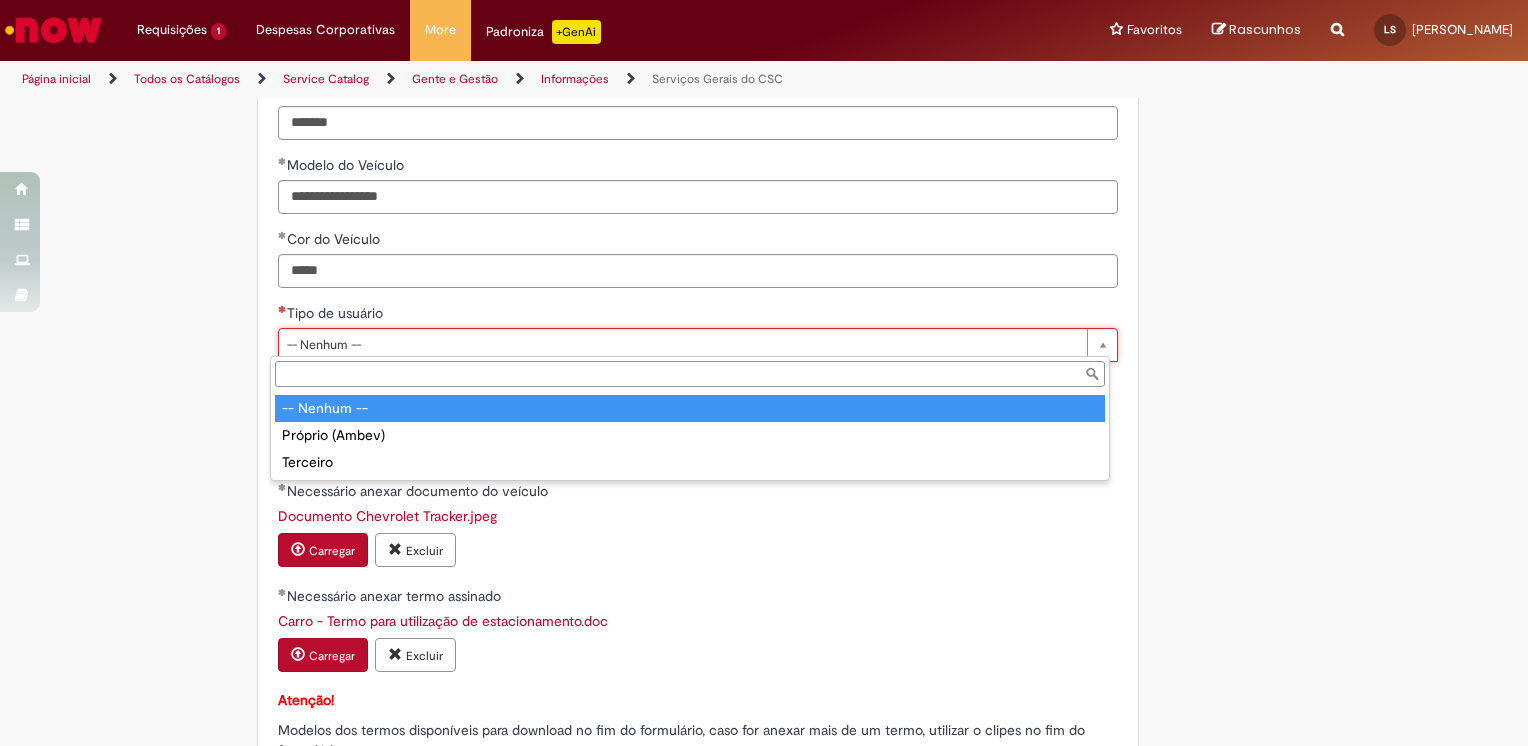 type on "**********" 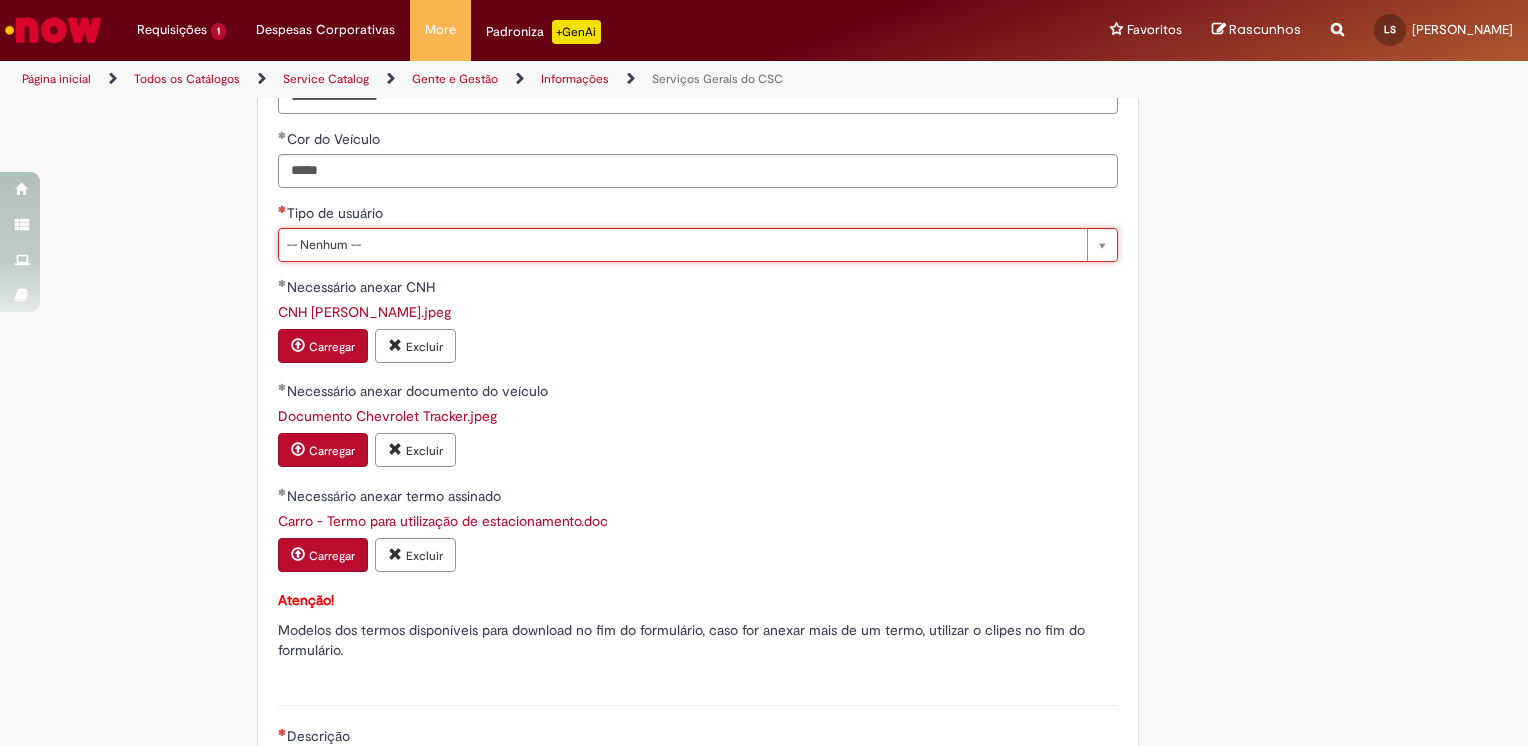 scroll, scrollTop: 1060, scrollLeft: 0, axis: vertical 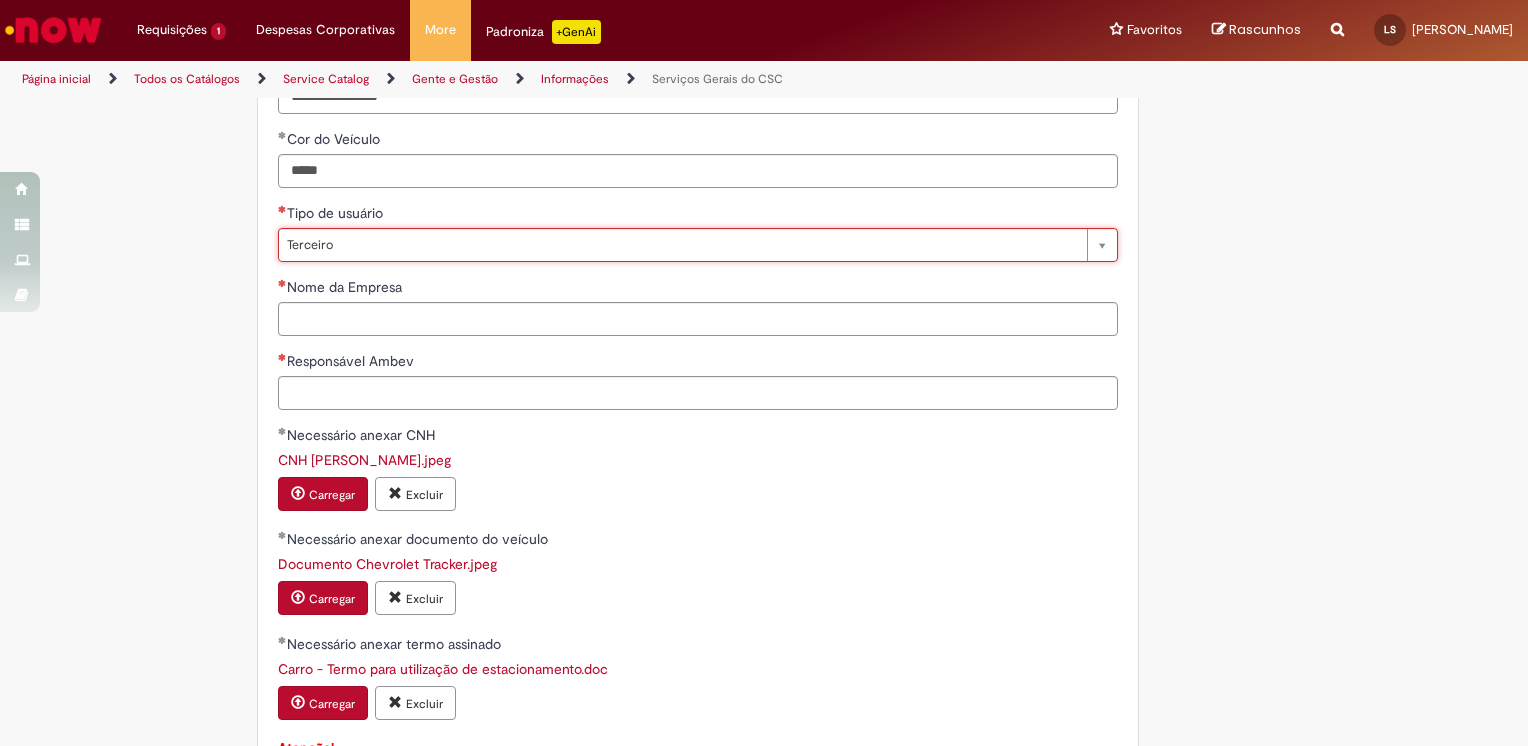 type on "********" 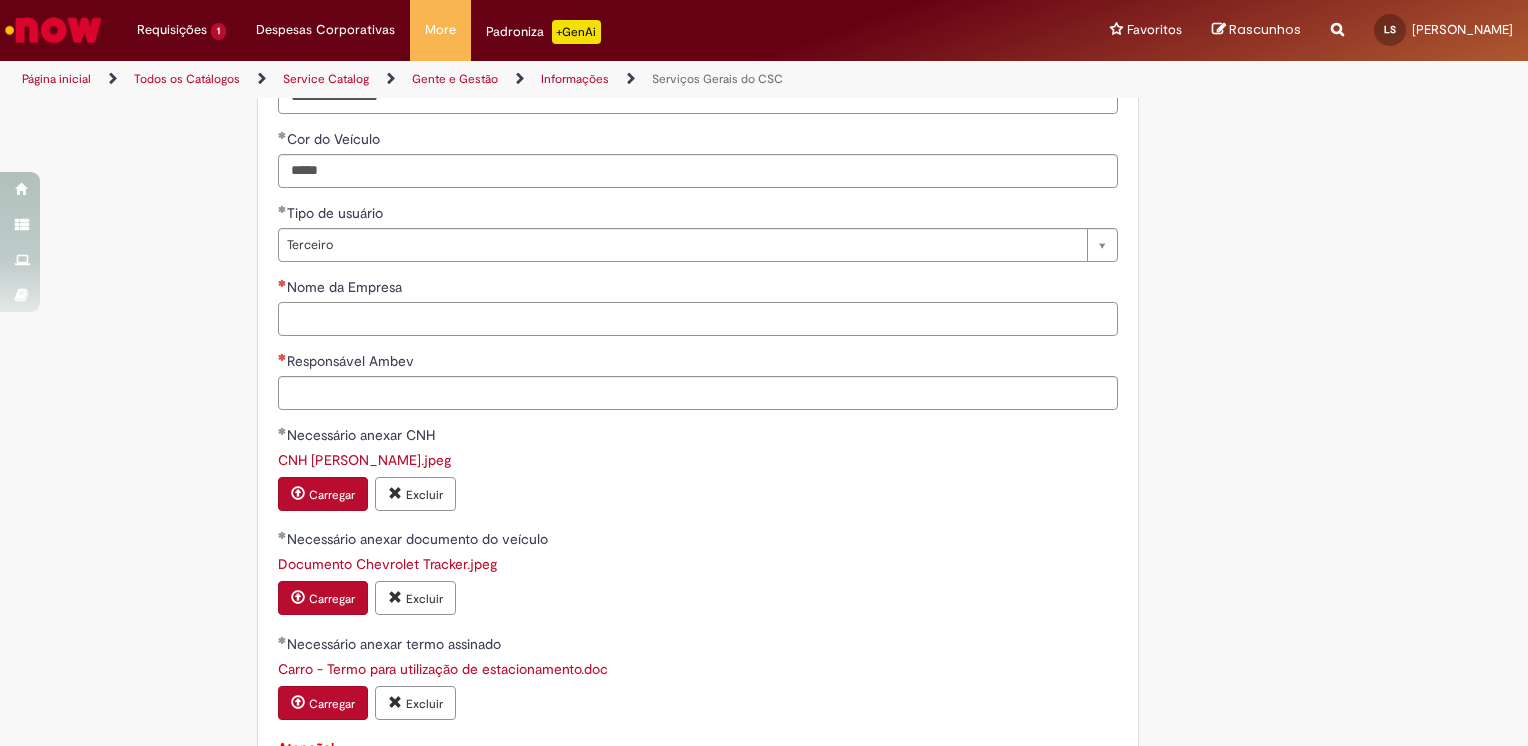 scroll, scrollTop: 0, scrollLeft: 0, axis: both 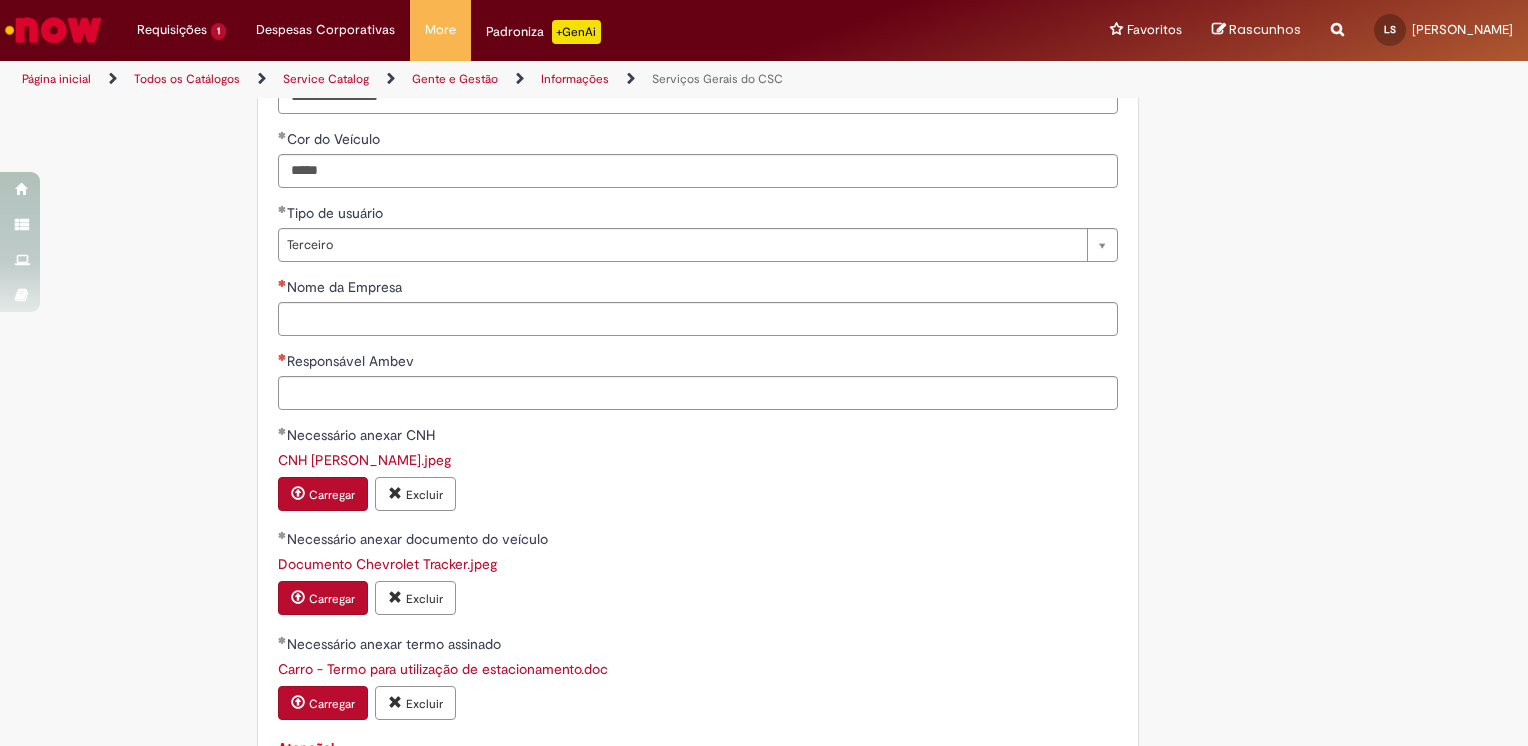 click on "**********" at bounding box center (666, 179) 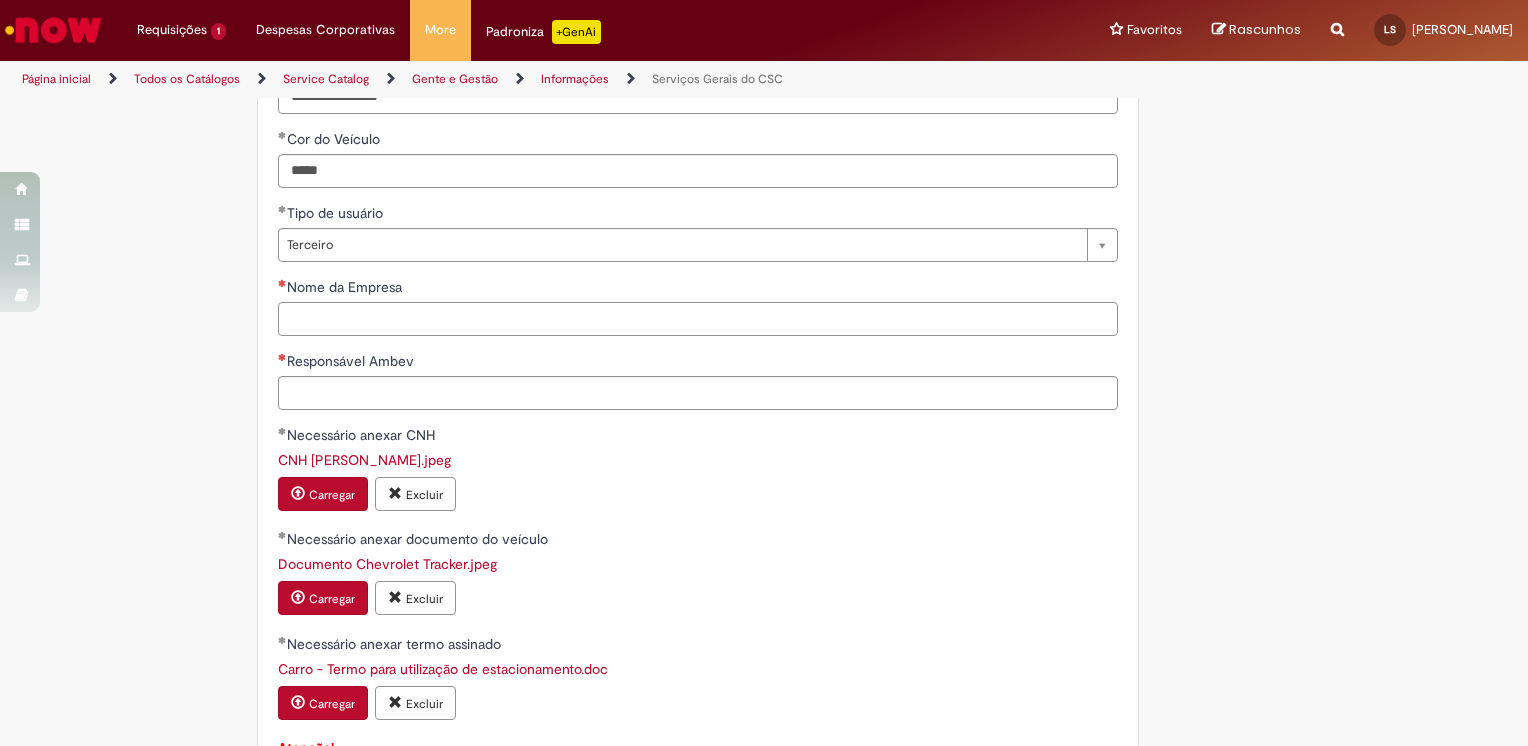 click on "Nome da Empresa" at bounding box center (698, 319) 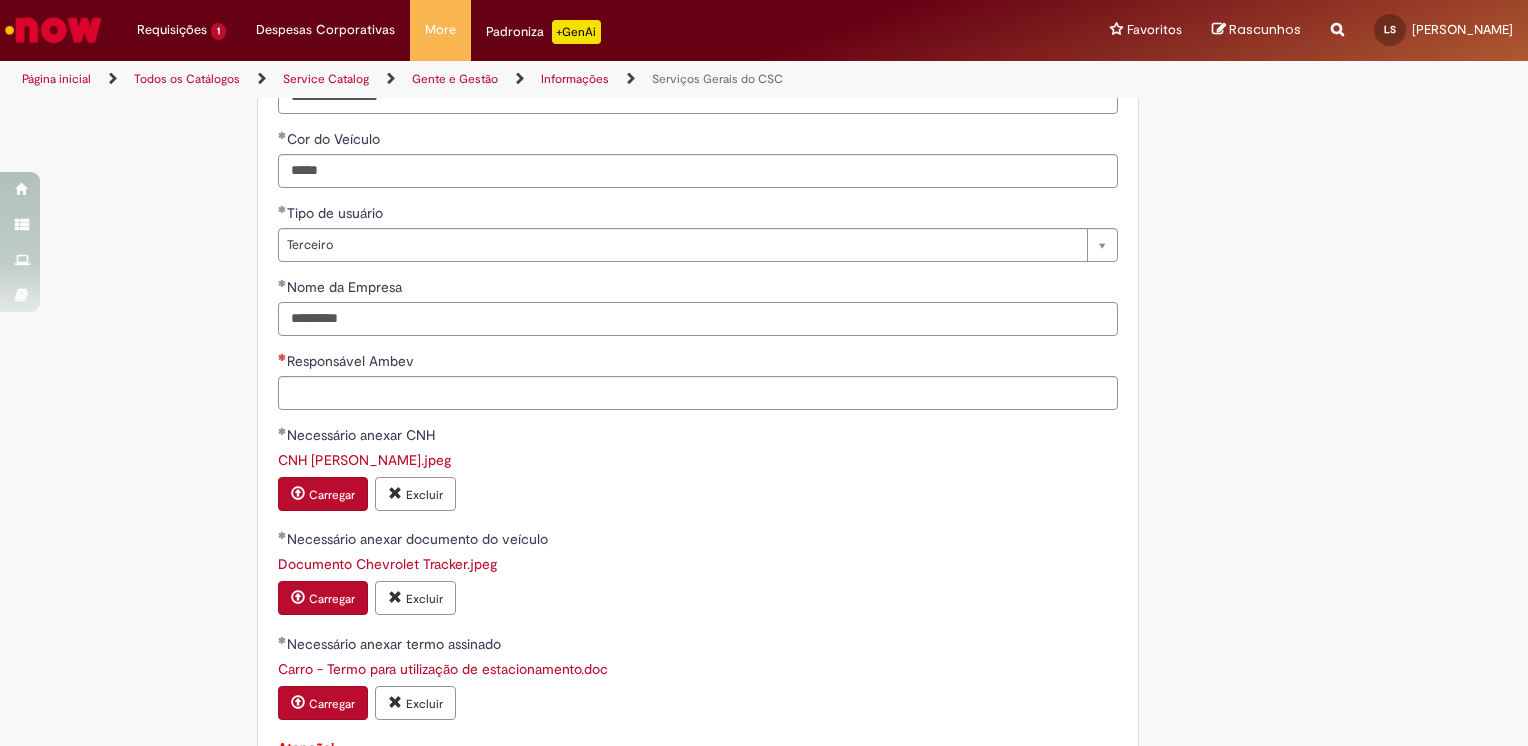 drag, startPoint x: 348, startPoint y: 314, endPoint x: 264, endPoint y: 310, distance: 84.095184 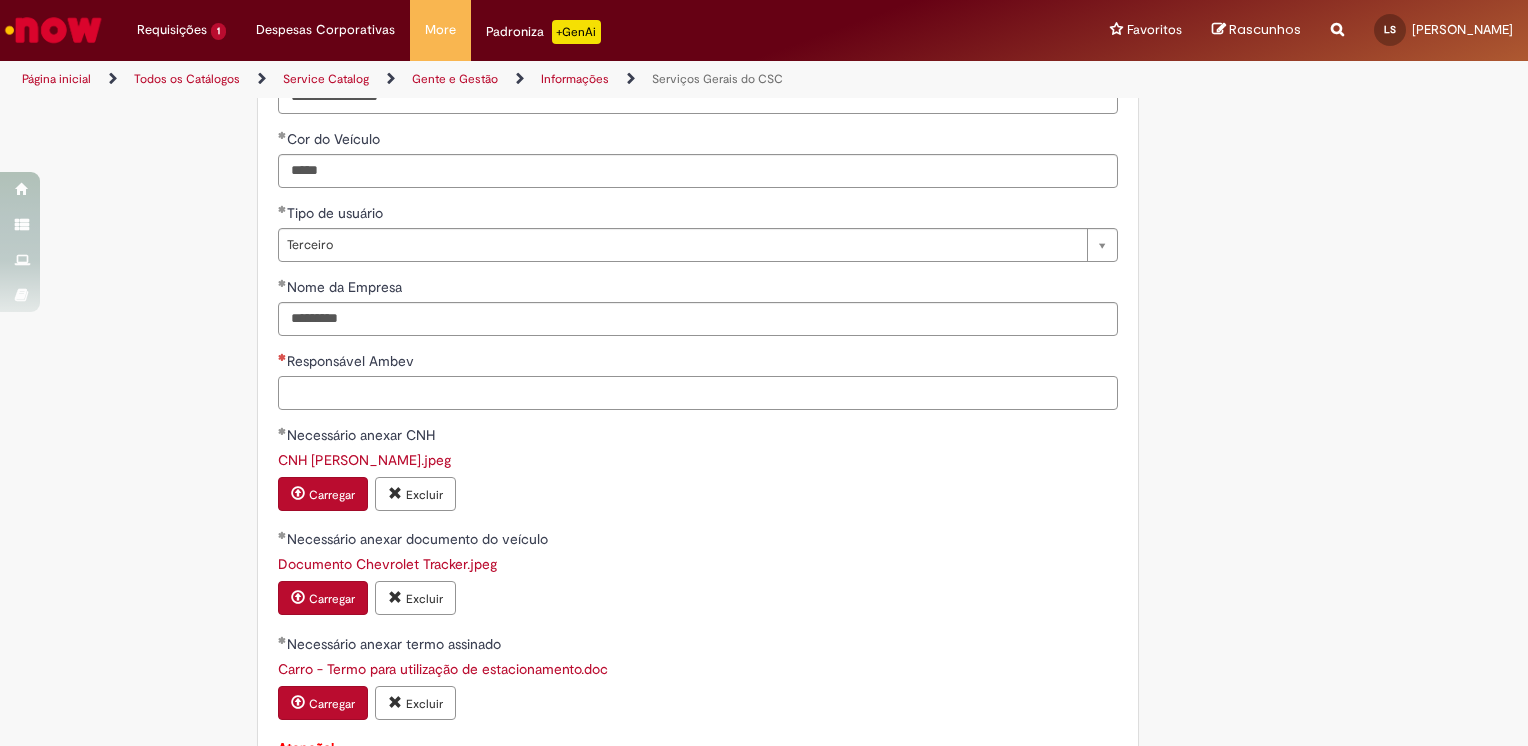 click on "Responsável Ambev" at bounding box center [698, 393] 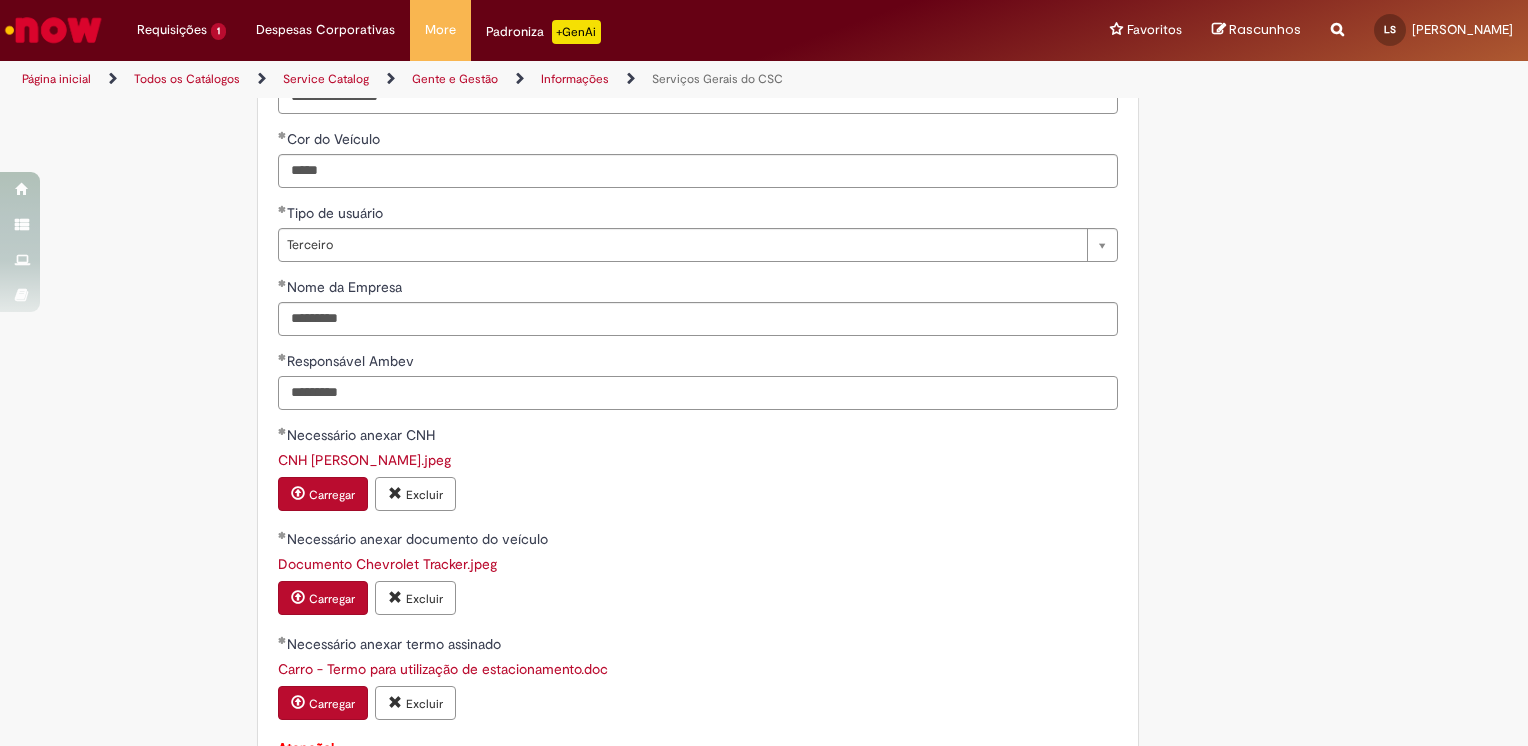 type on "********" 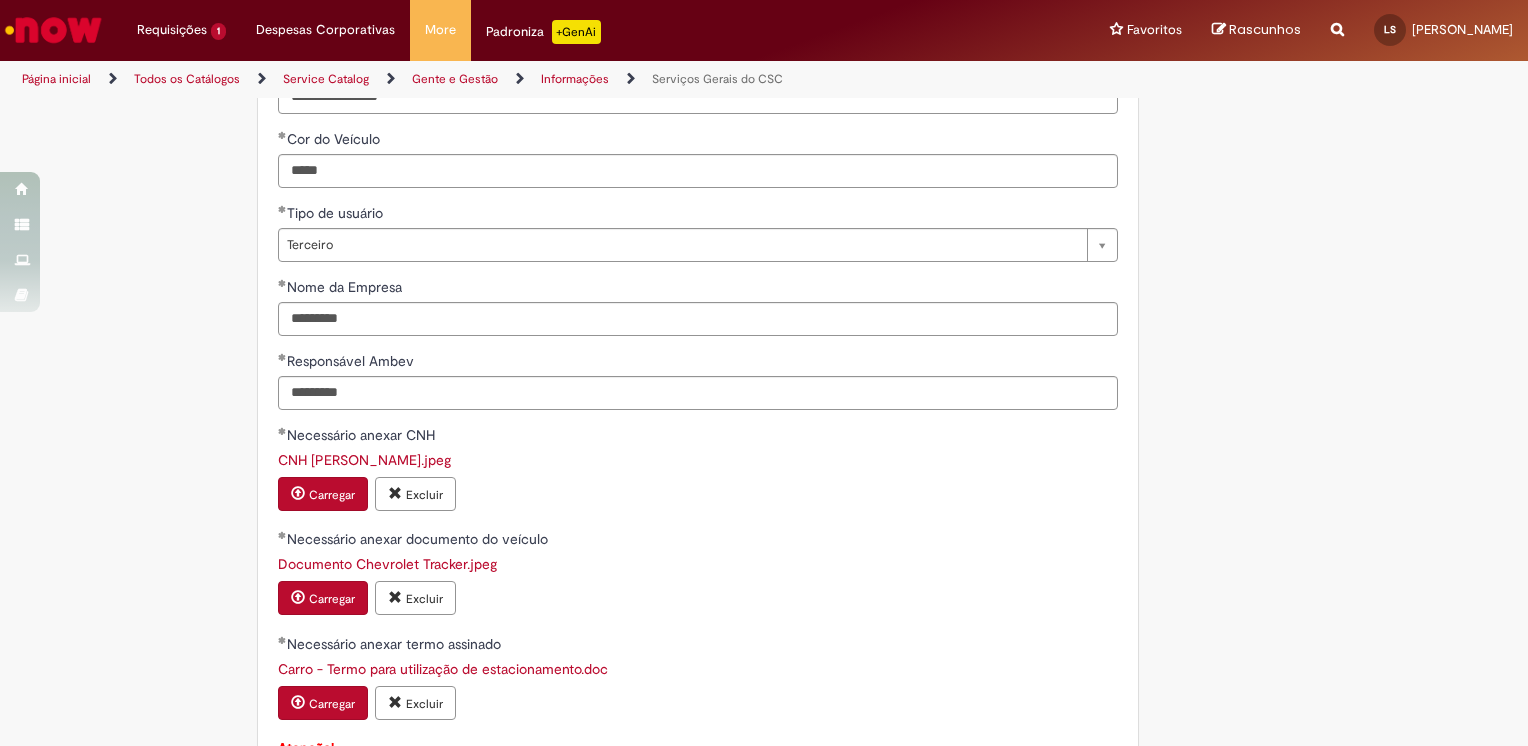 click on "Carregar
Excluir" at bounding box center (698, 496) 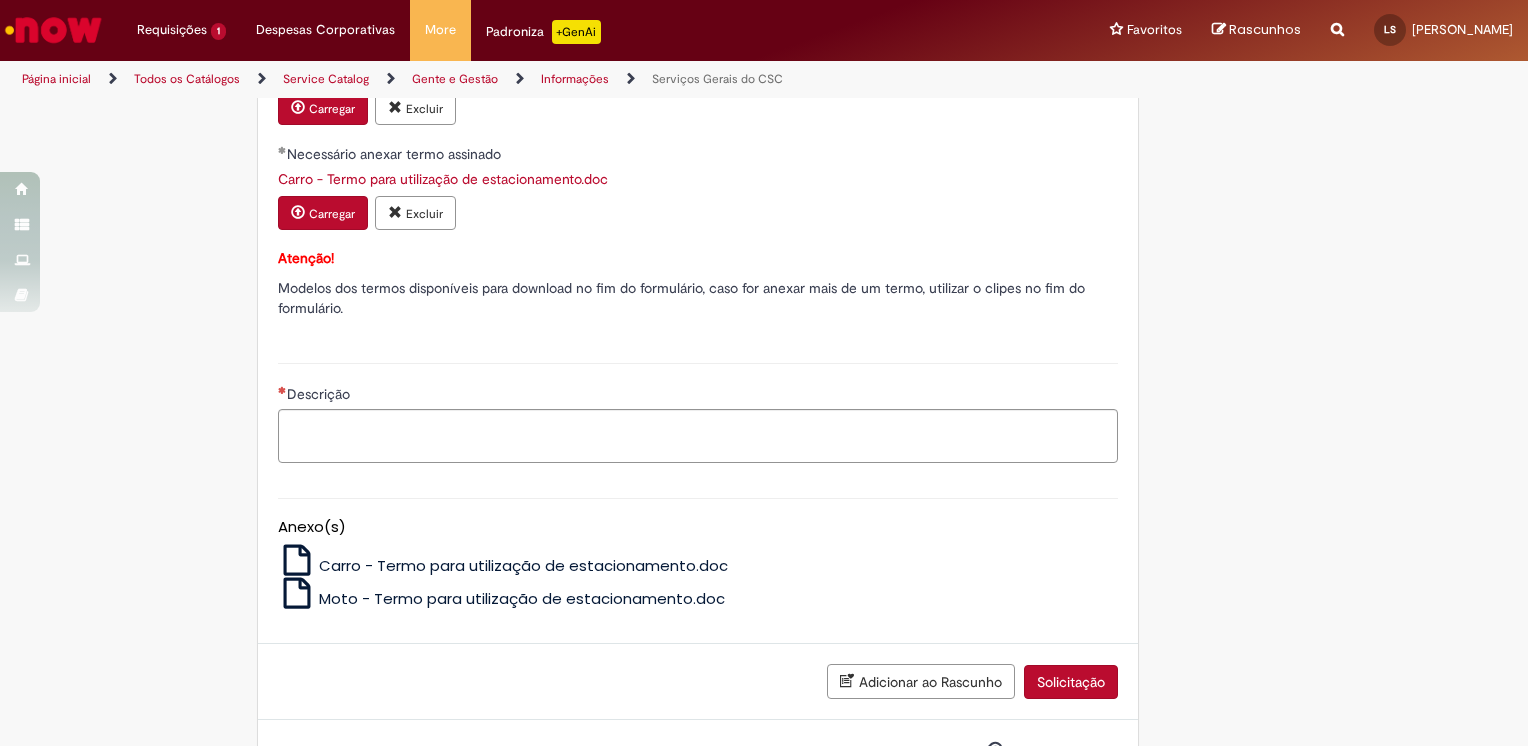 scroll, scrollTop: 1560, scrollLeft: 0, axis: vertical 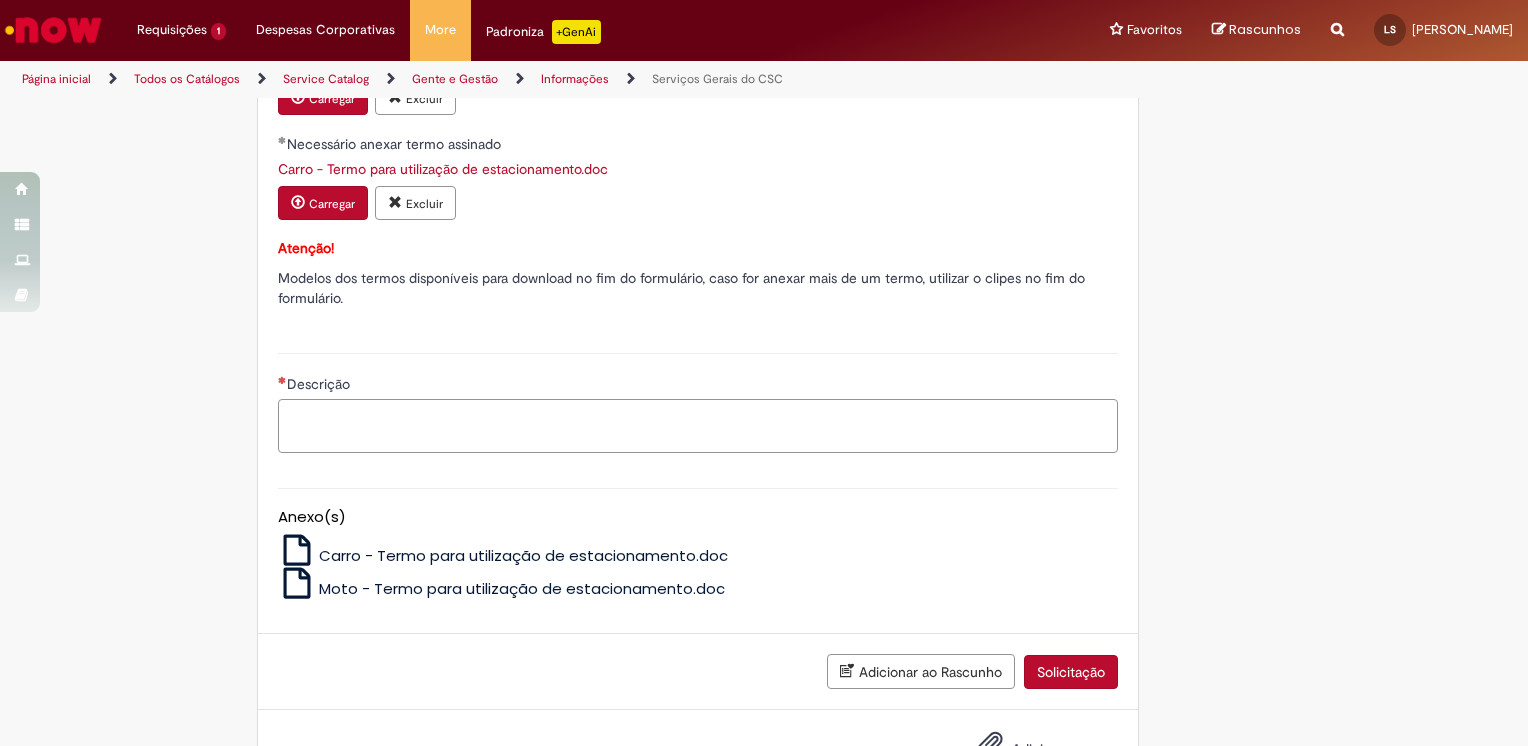 click on "Descrição" at bounding box center (698, 426) 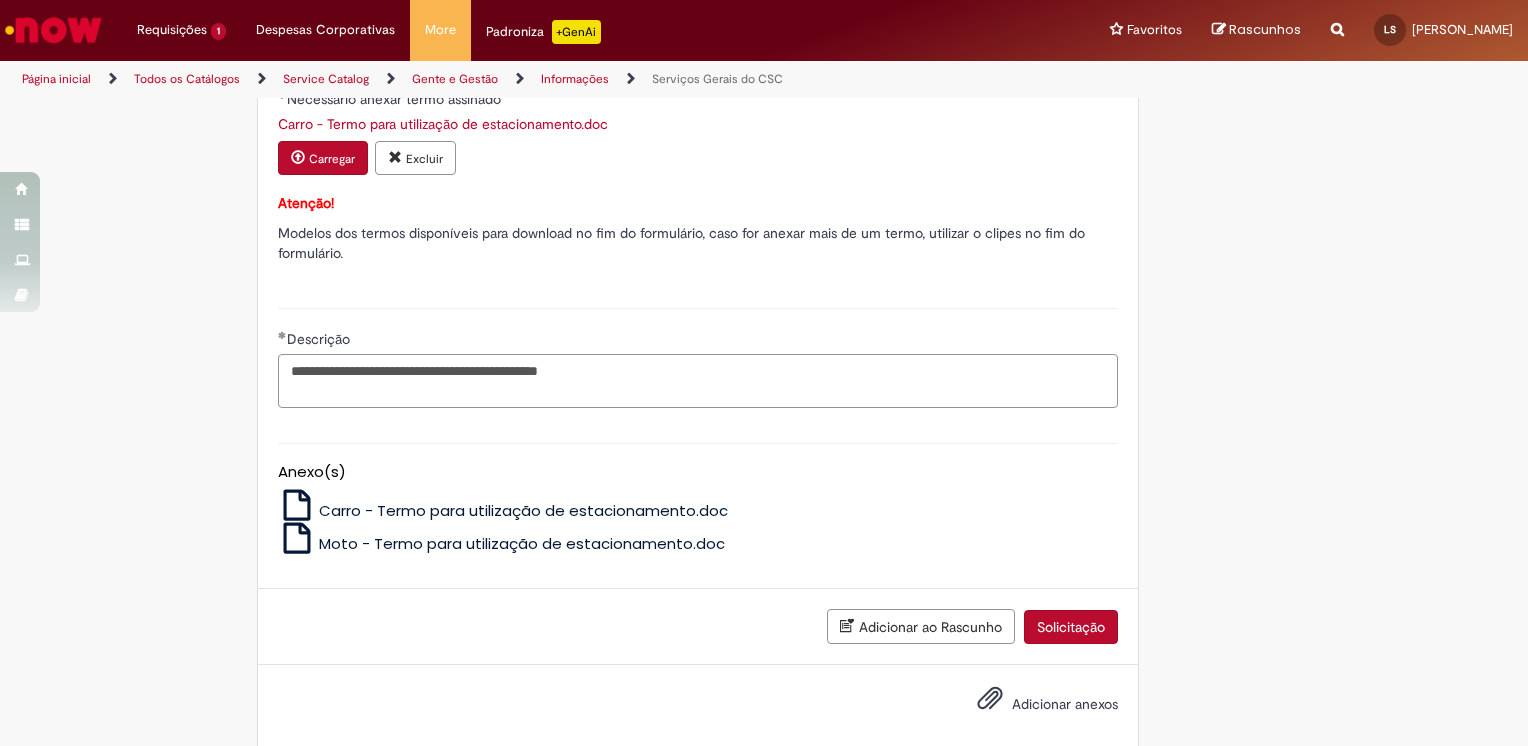 scroll, scrollTop: 1628, scrollLeft: 0, axis: vertical 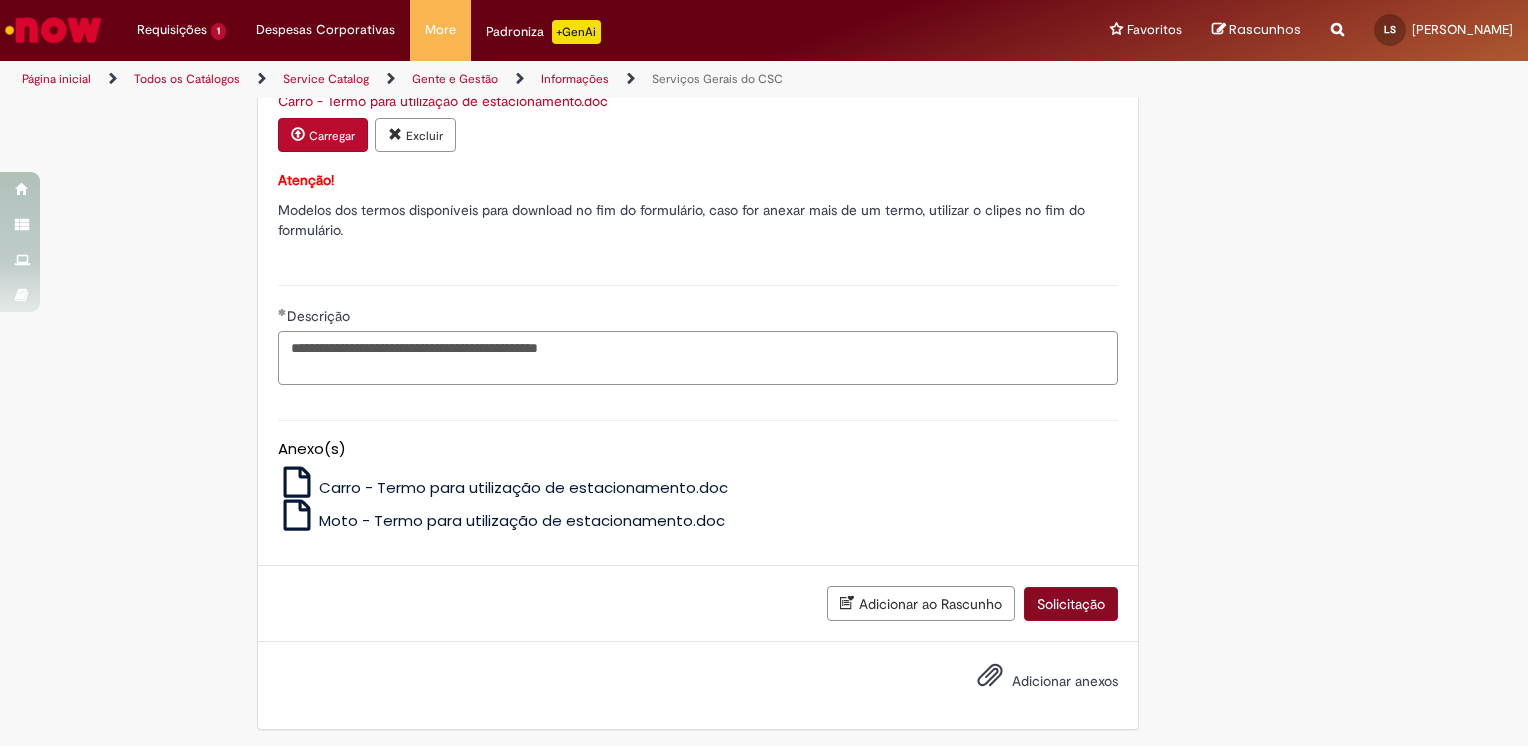 type on "**********" 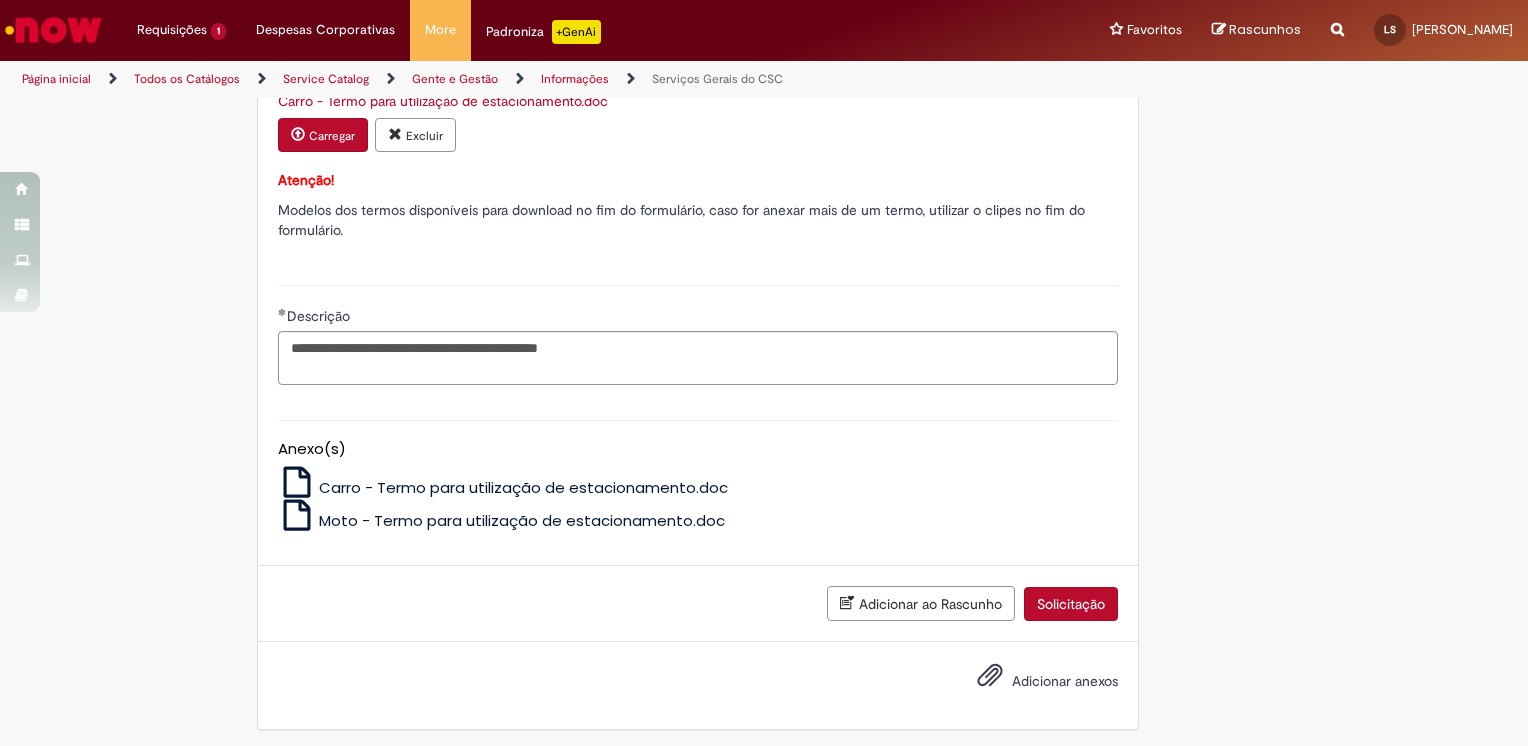 click on "Solicitação" at bounding box center (1071, 604) 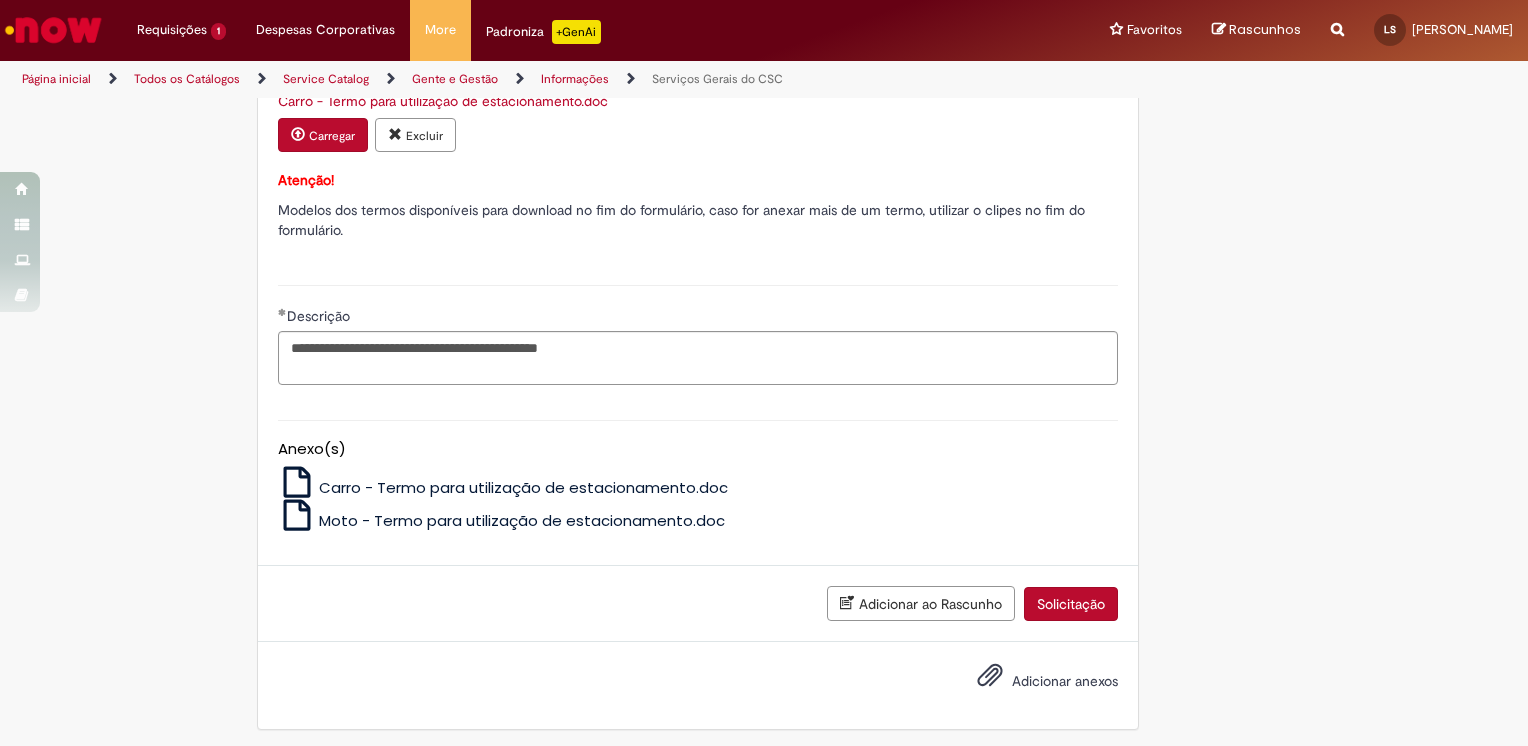 scroll, scrollTop: 1582, scrollLeft: 0, axis: vertical 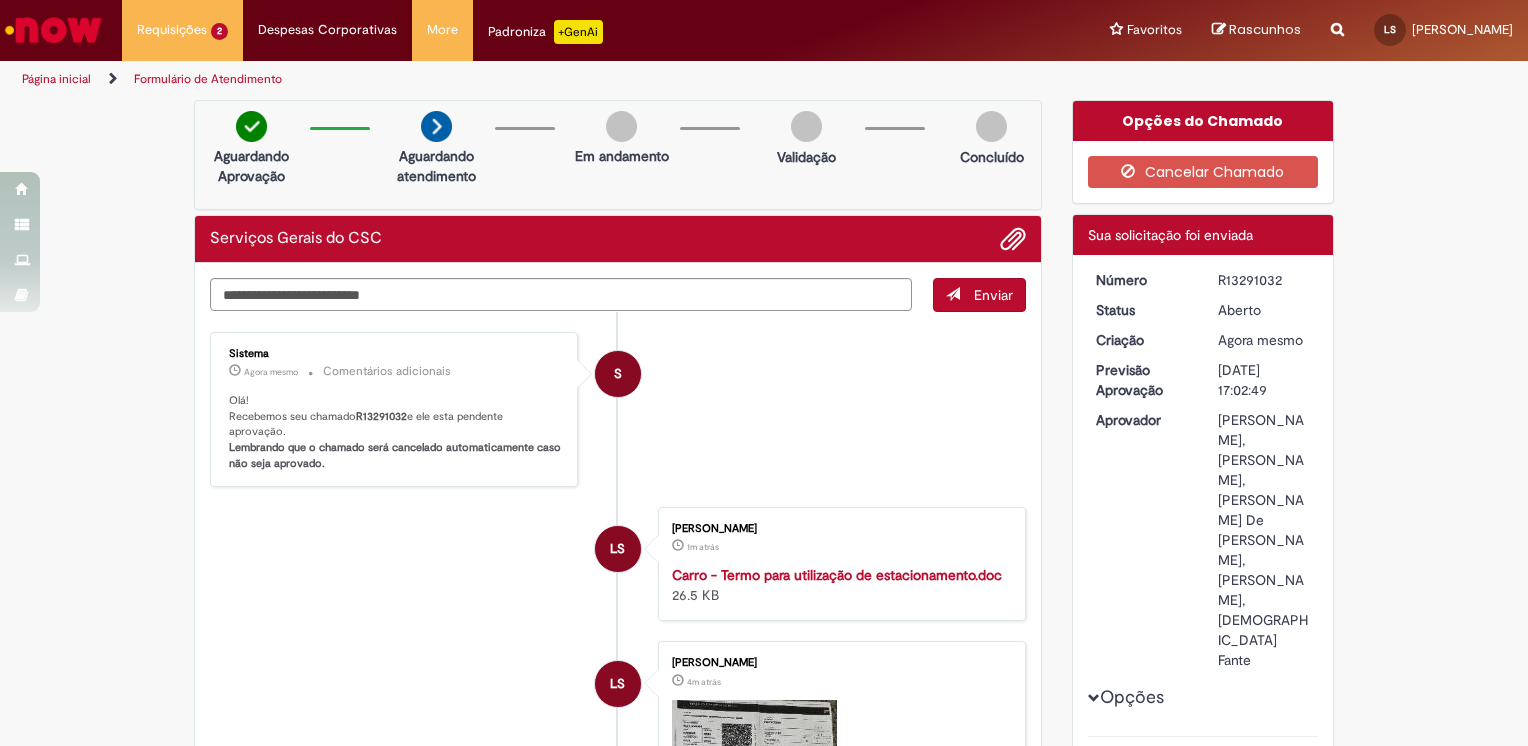 drag, startPoint x: 1270, startPoint y: 274, endPoint x: 1212, endPoint y: 274, distance: 58 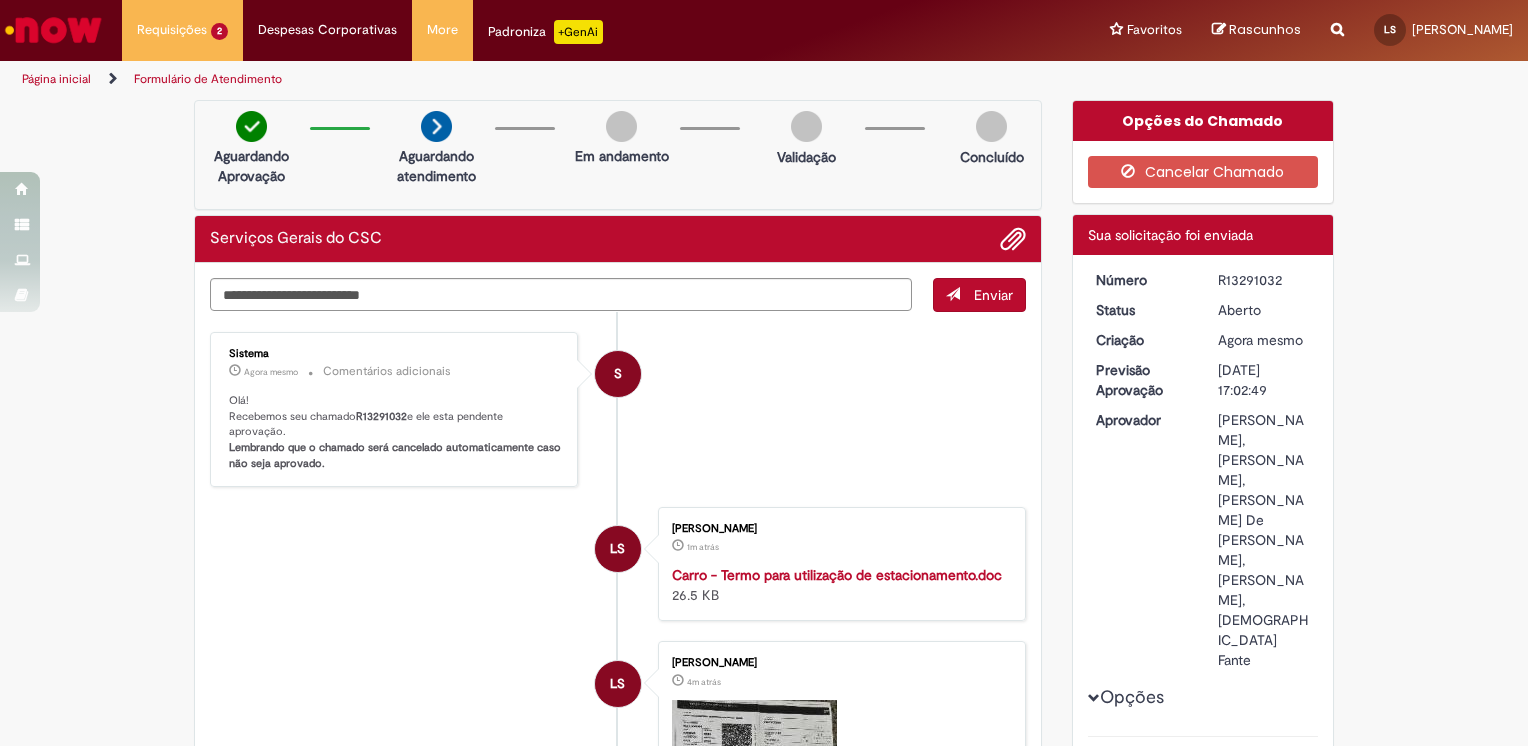 copy on "R13291032" 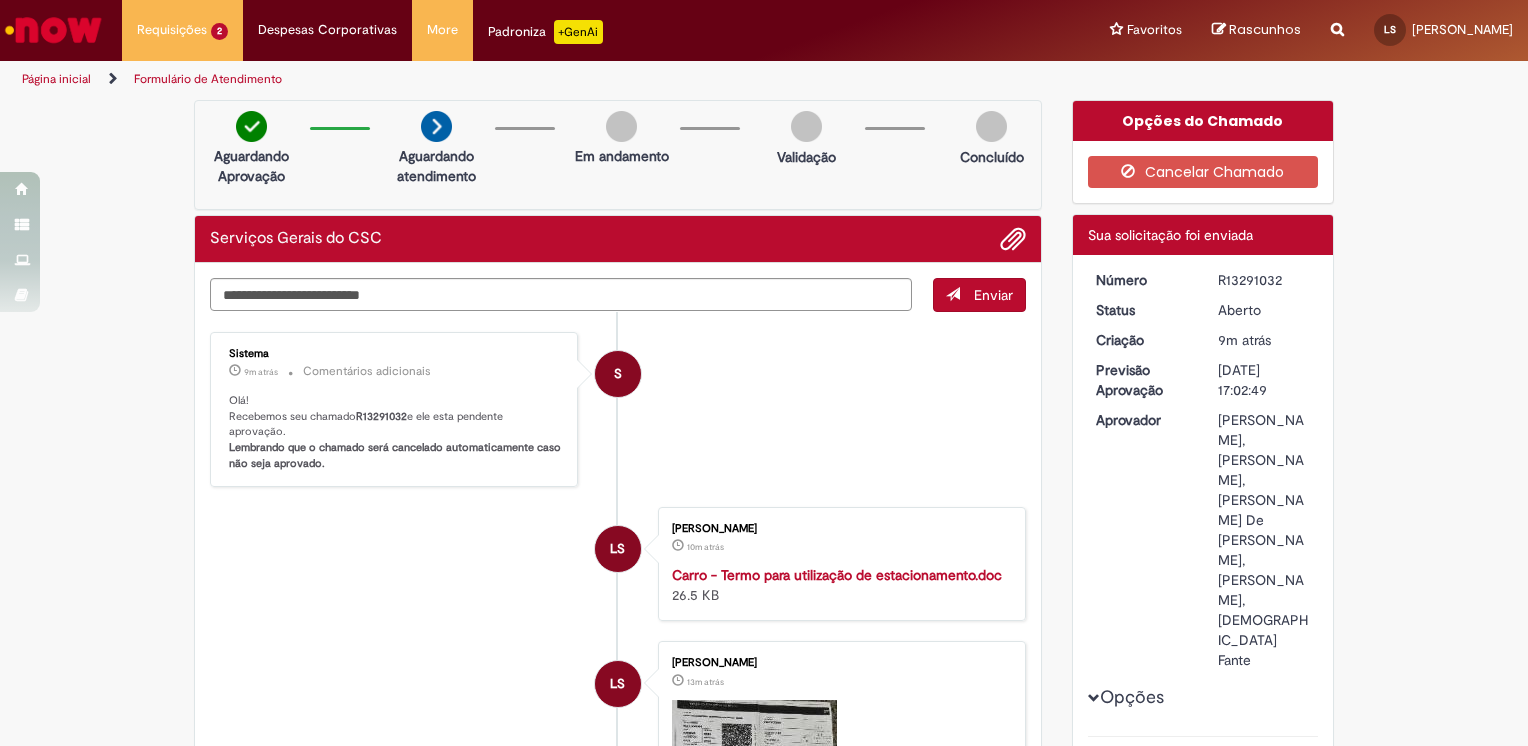 scroll, scrollTop: 100, scrollLeft: 0, axis: vertical 